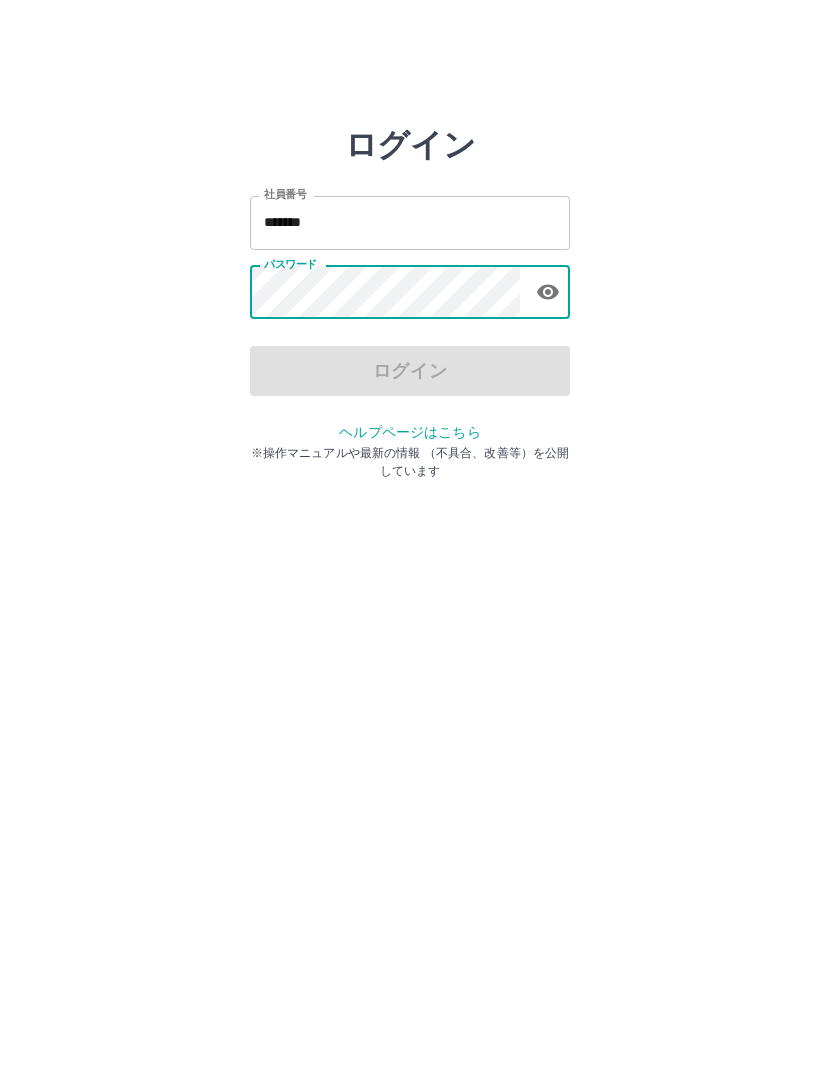 scroll, scrollTop: 0, scrollLeft: 0, axis: both 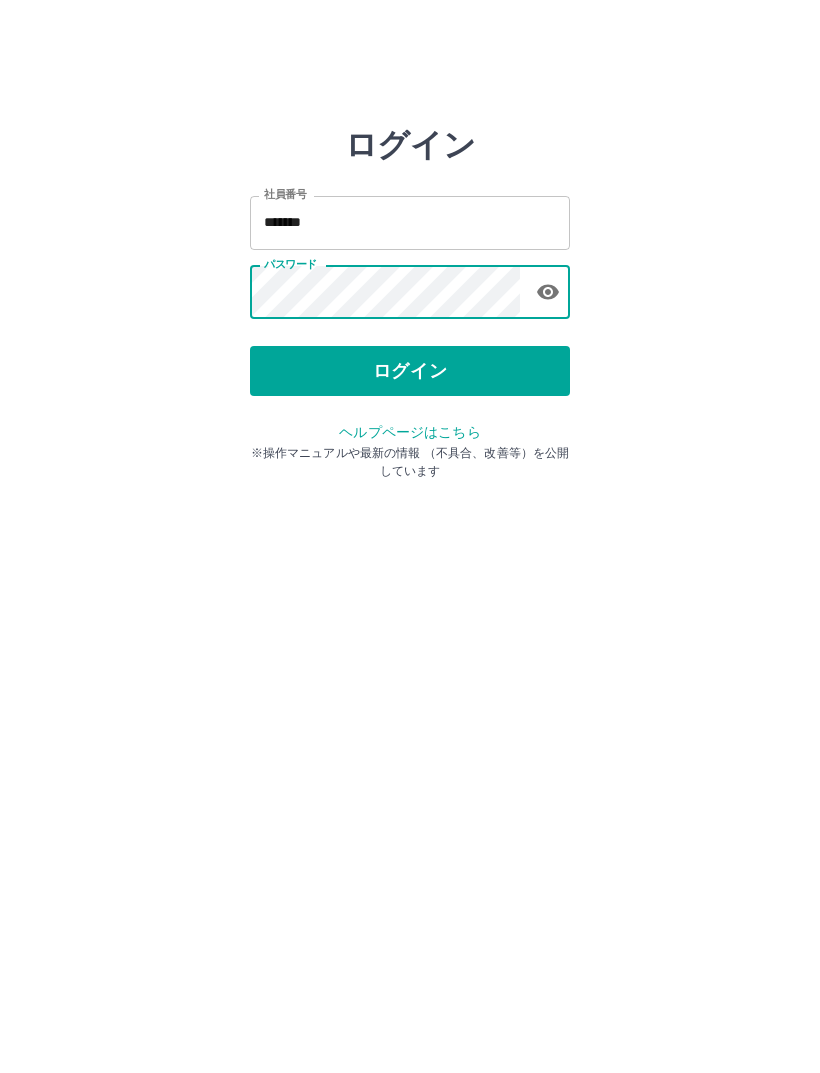 click on "ログイン" at bounding box center (410, 371) 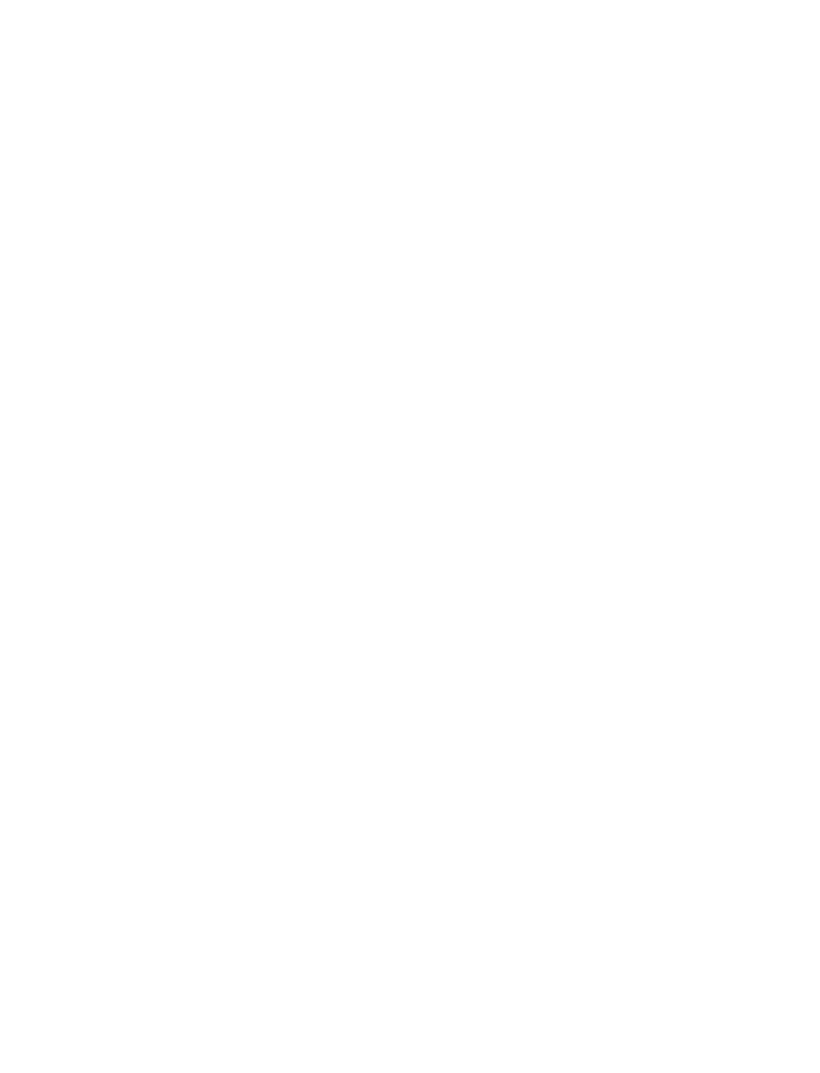 scroll, scrollTop: 0, scrollLeft: 0, axis: both 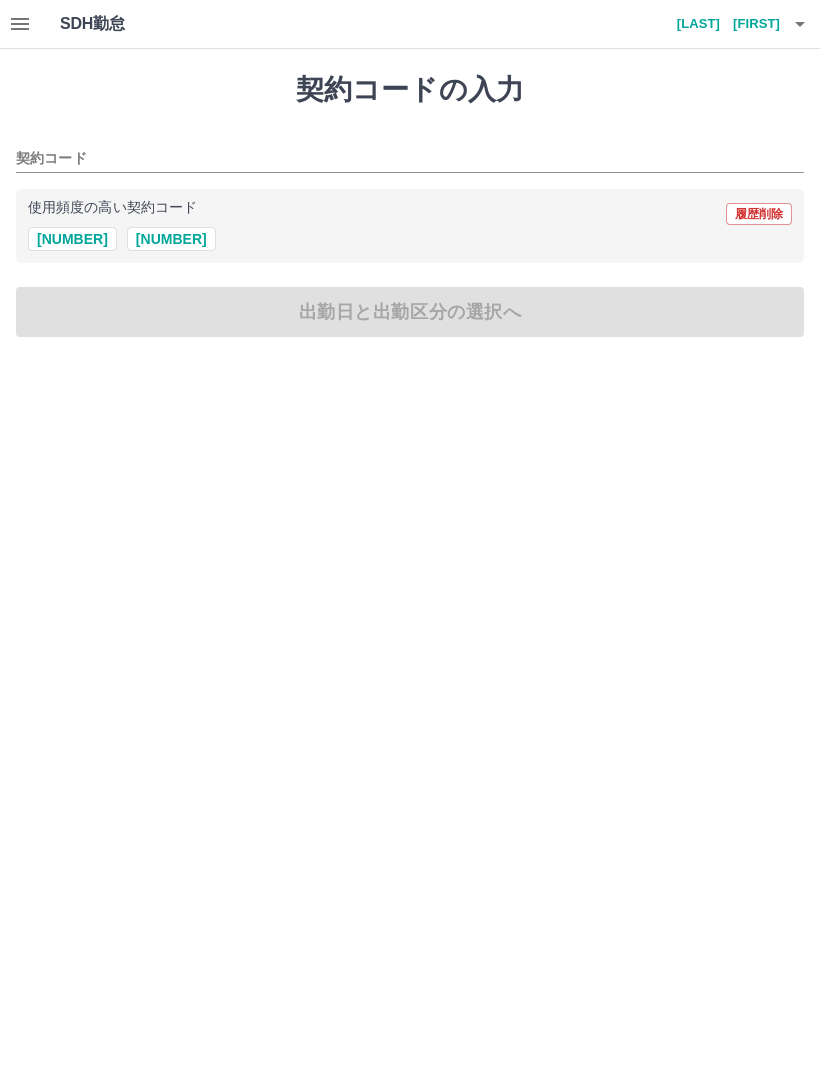 click on "[NUMBER]" at bounding box center [171, 239] 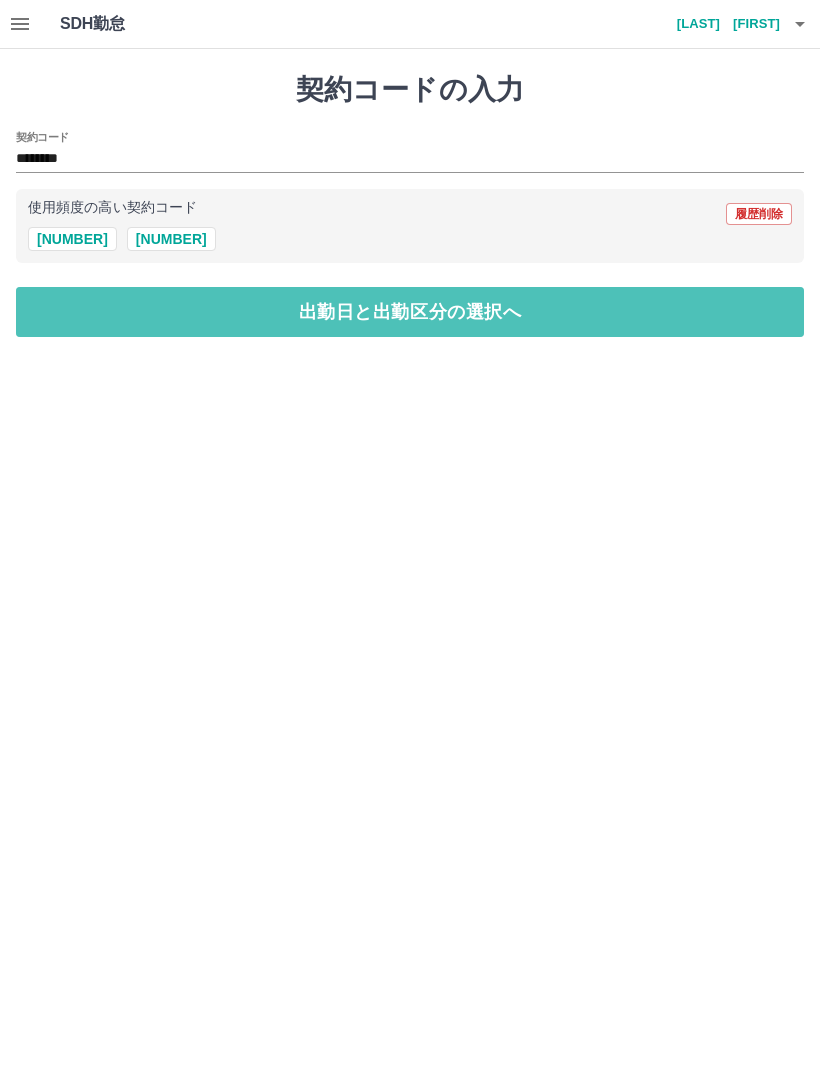 click on "出勤日と出勤区分の選択へ" at bounding box center [410, 312] 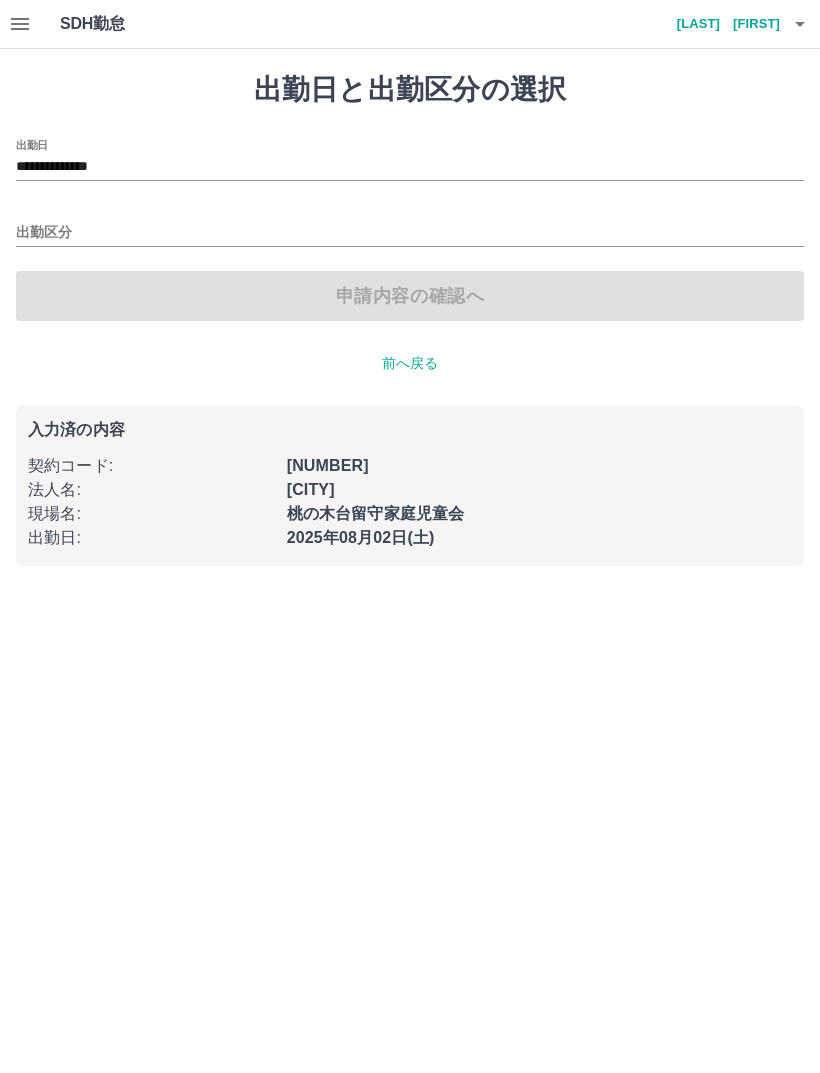 click on "出勤区分" at bounding box center (410, 233) 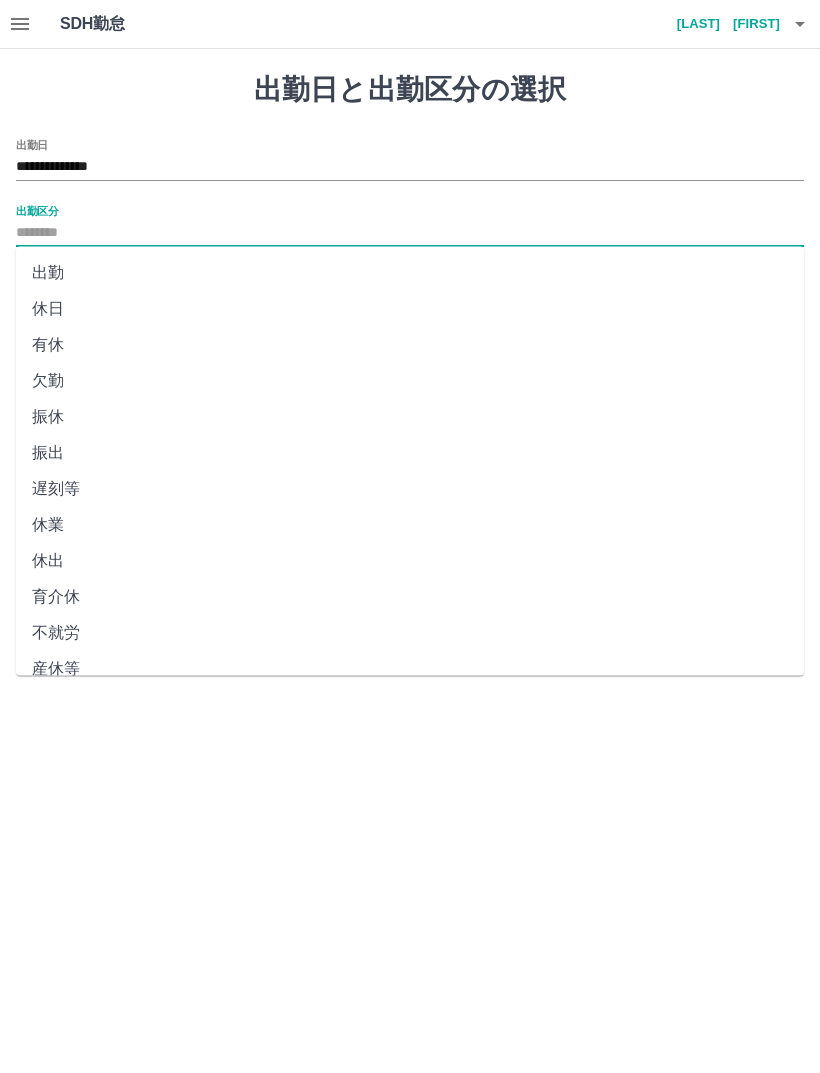 click on "出勤" at bounding box center (410, 273) 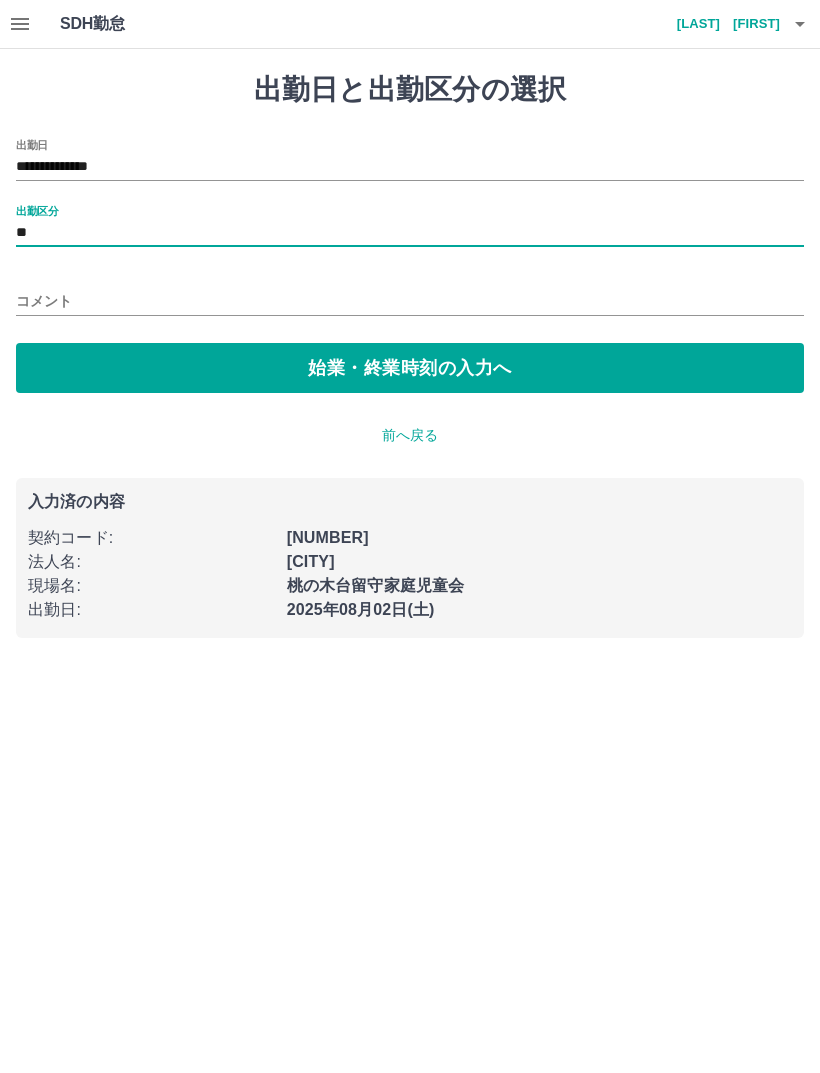 click on "始業・終業時刻の入力へ" at bounding box center [410, 368] 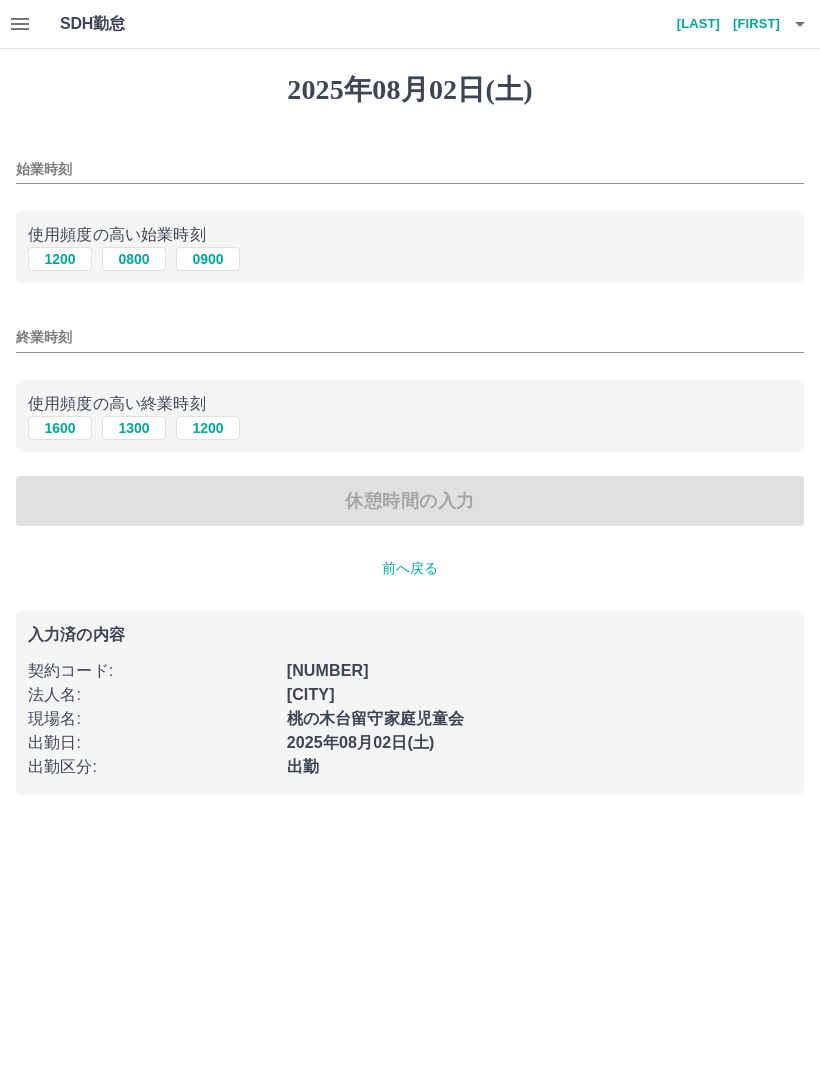 click on "始業時刻" at bounding box center (410, 169) 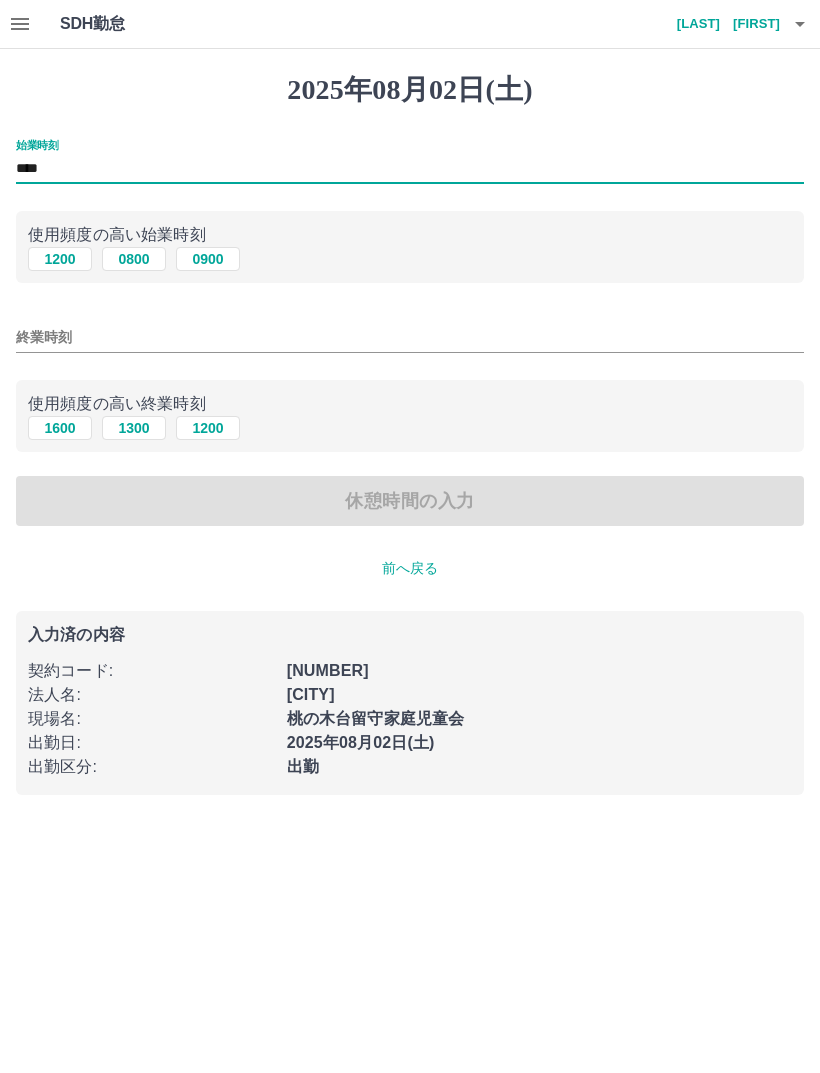 type on "****" 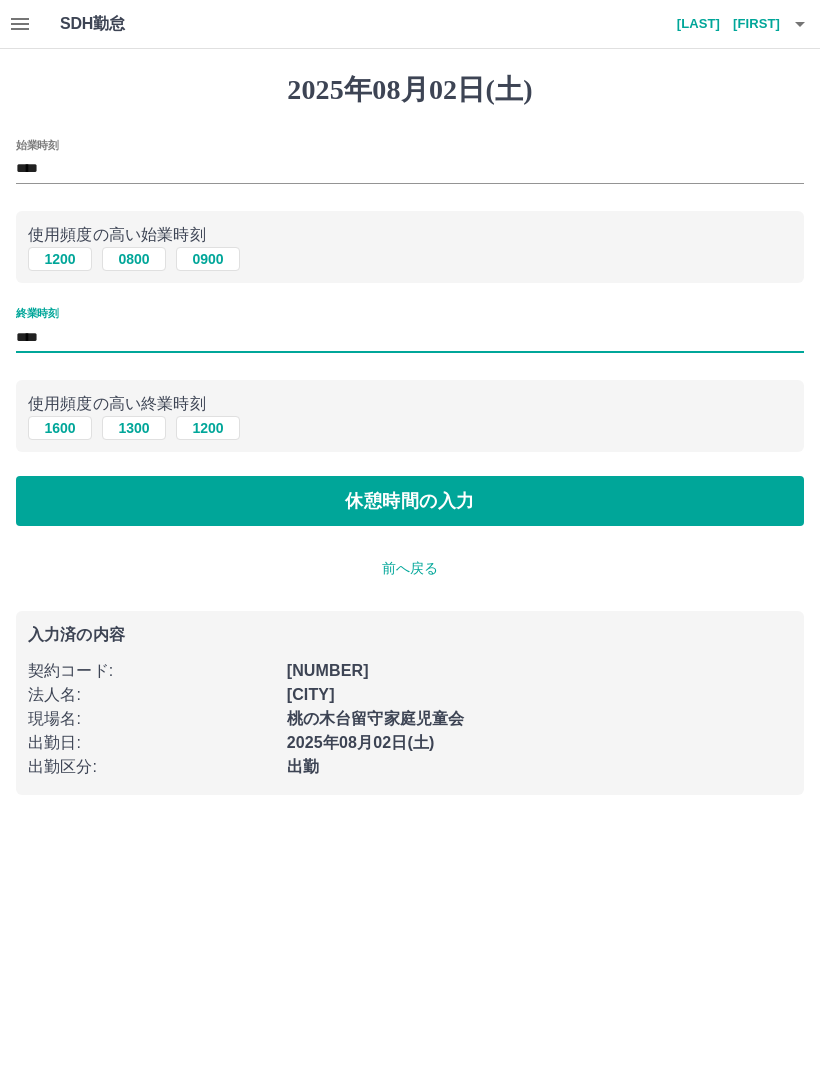 type on "****" 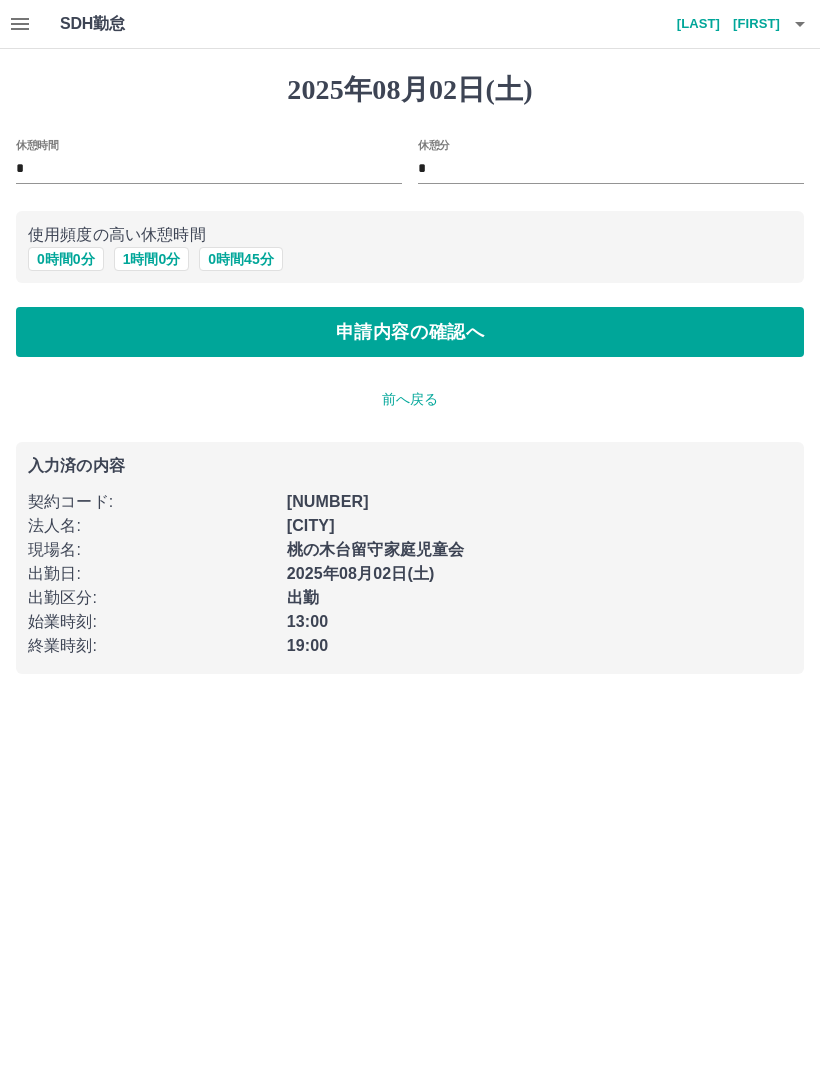 click on "申請内容の確認へ" at bounding box center [410, 332] 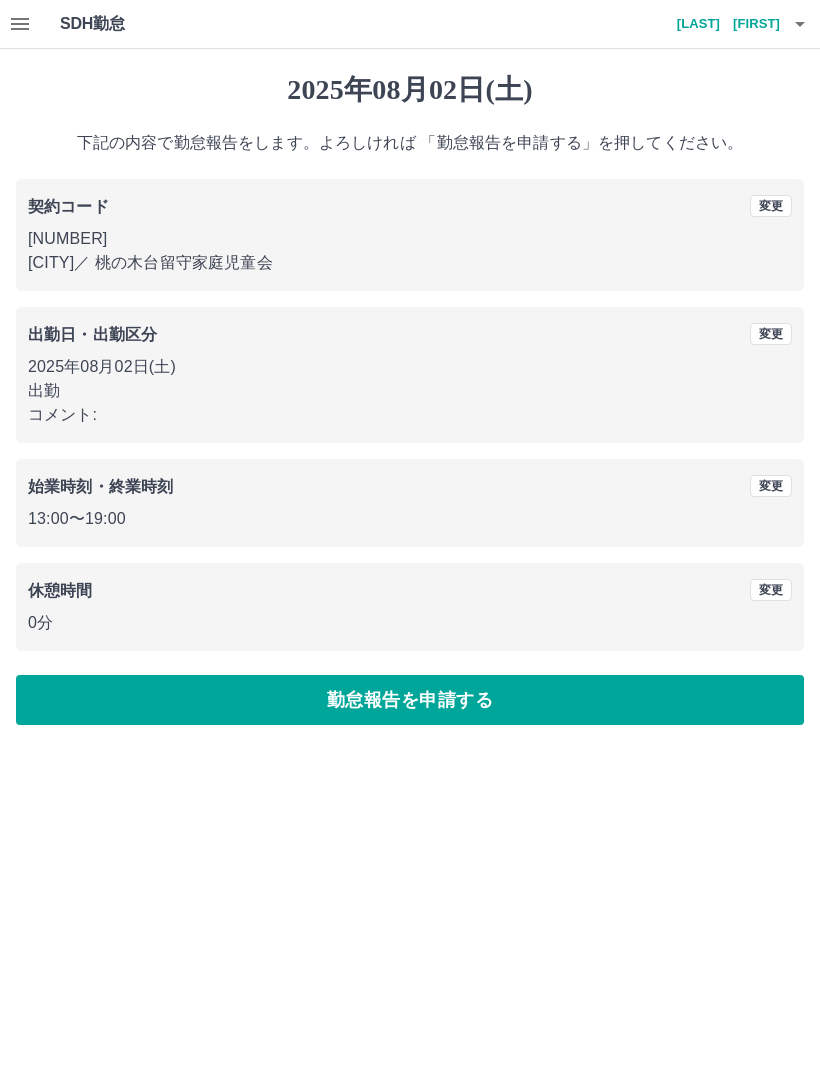 click on "勤怠報告を申請する" at bounding box center [410, 700] 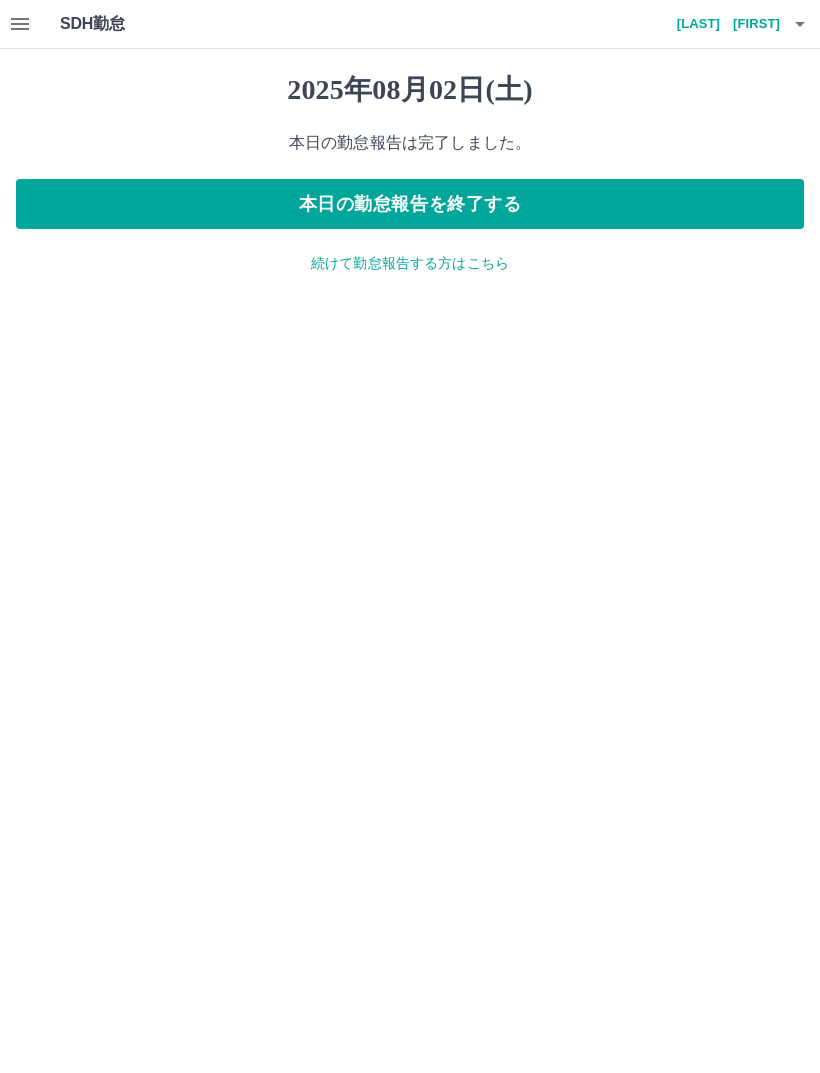 click 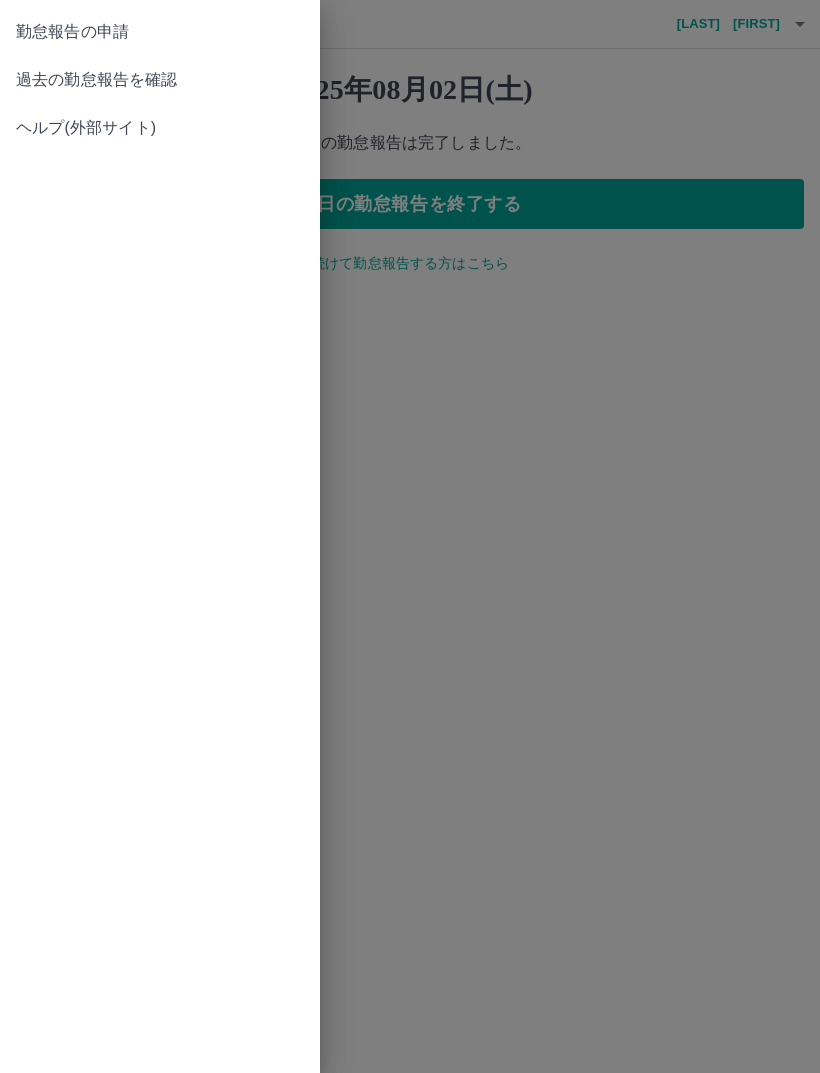 click on "過去の勤怠報告を確認" at bounding box center (160, 80) 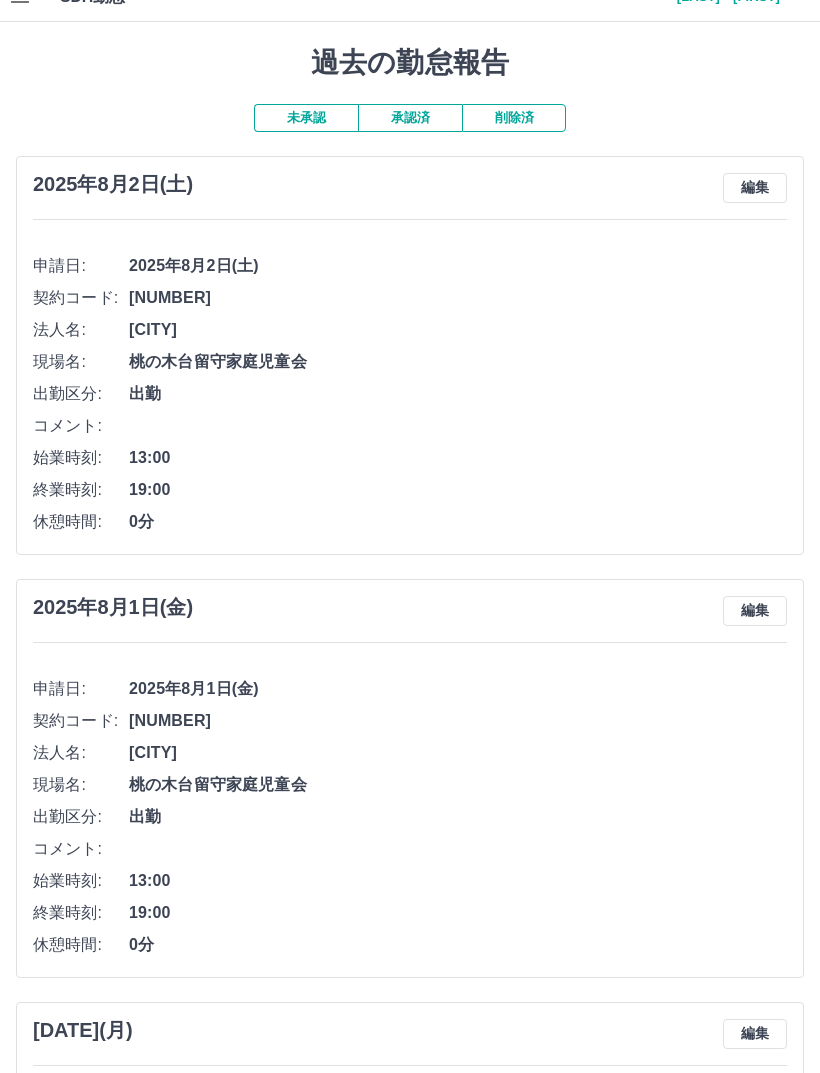 scroll, scrollTop: 0, scrollLeft: 0, axis: both 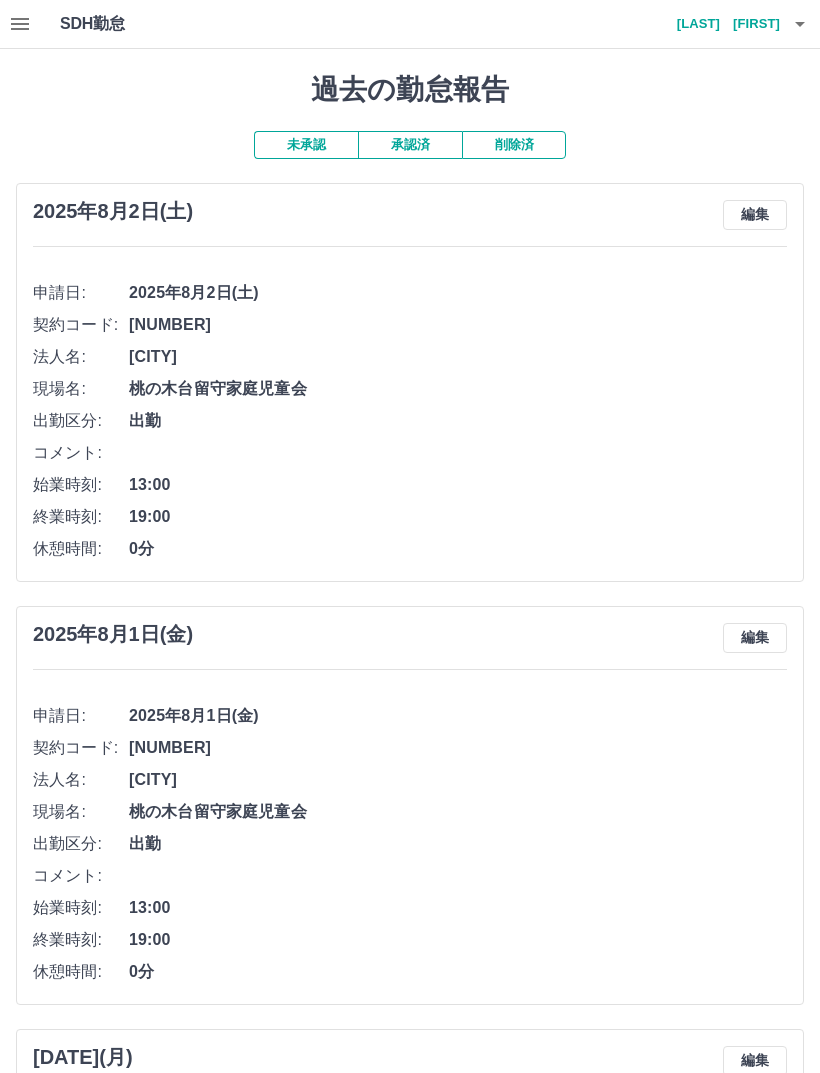 click on "承認済" at bounding box center [410, 145] 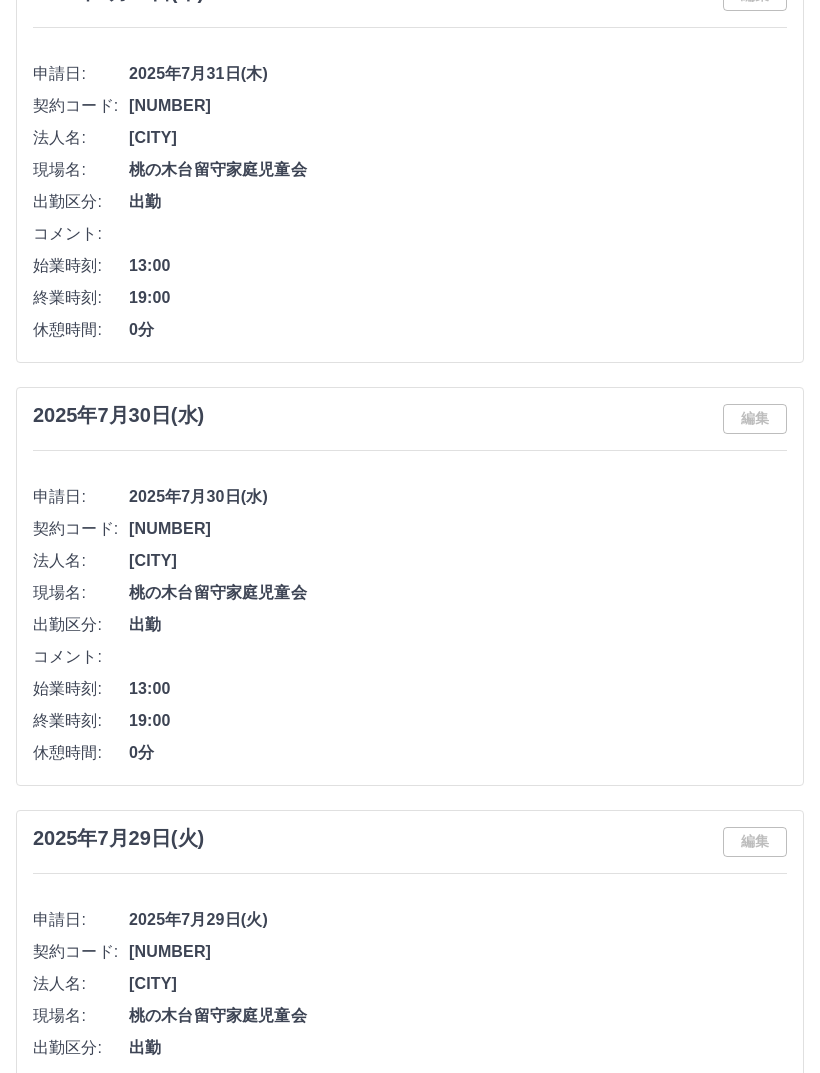 scroll, scrollTop: 0, scrollLeft: 0, axis: both 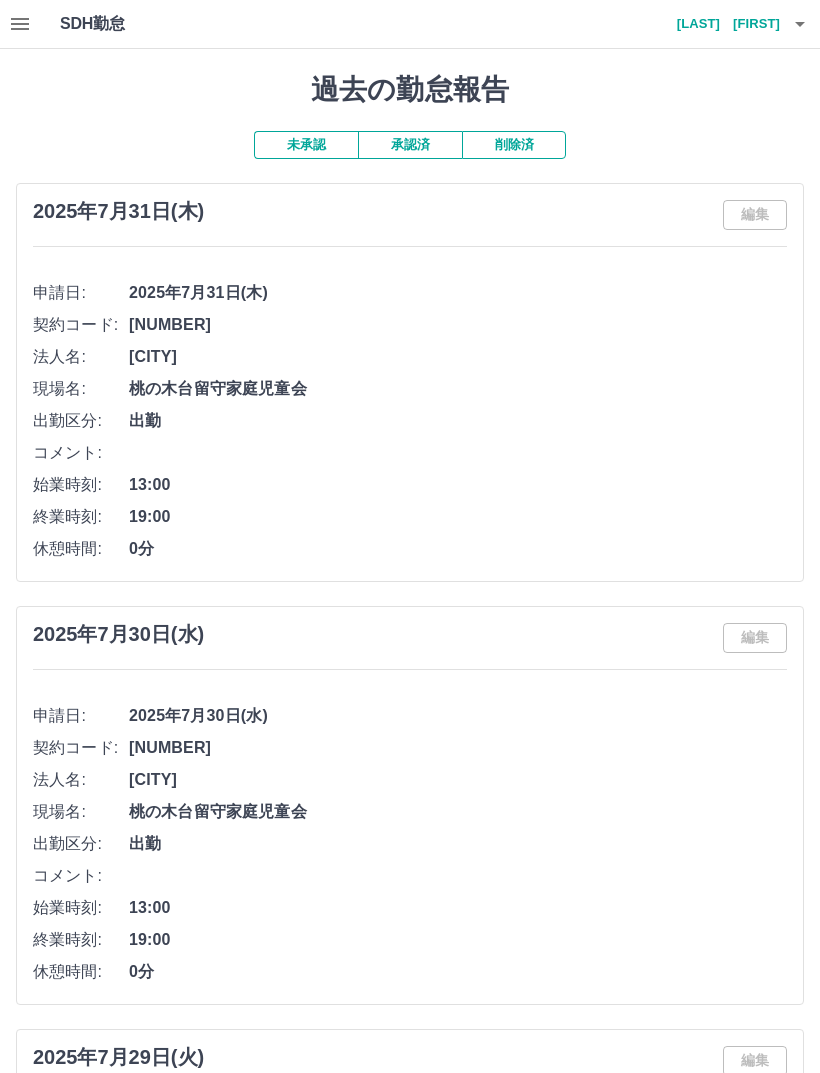 click on "長山　光子" at bounding box center [720, 24] 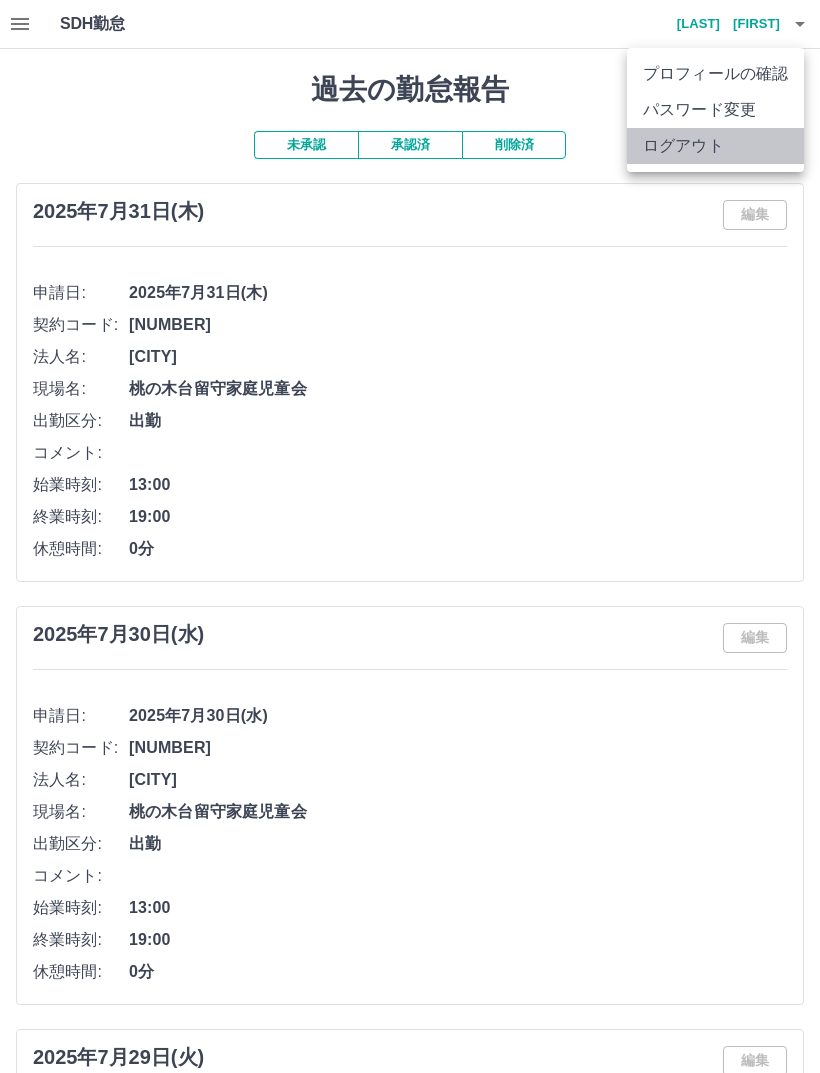 click on "ログアウト" at bounding box center (715, 146) 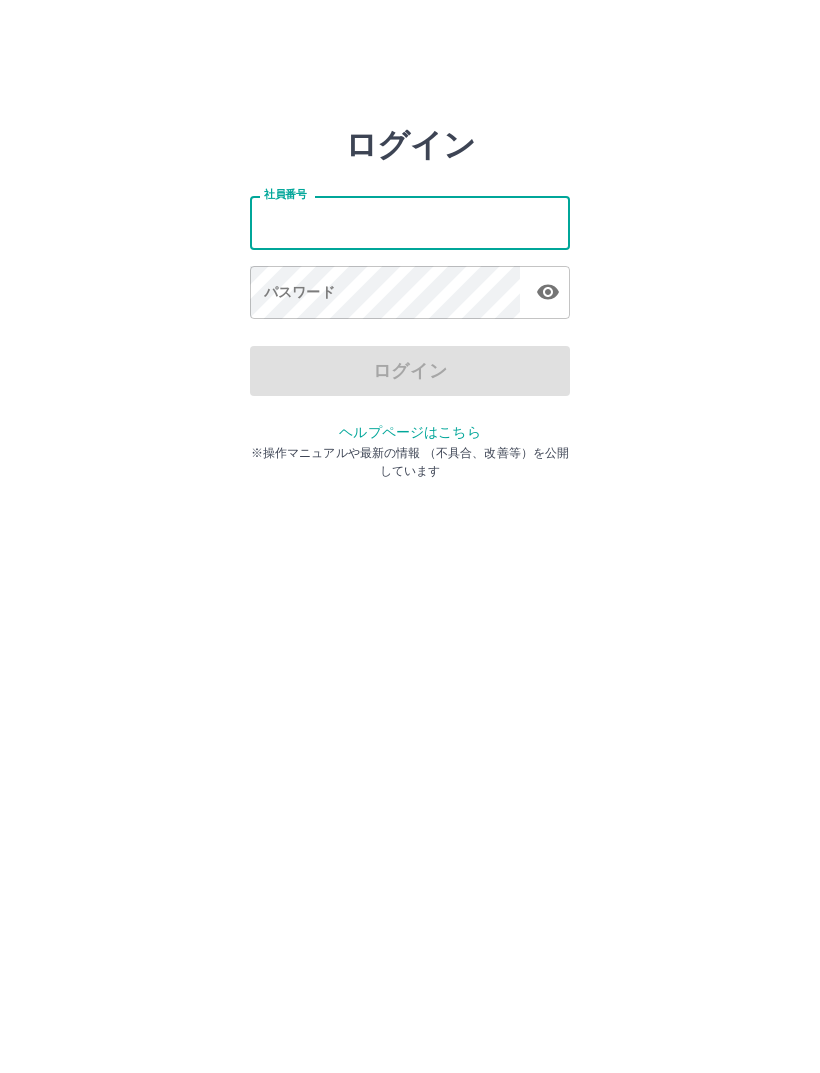 scroll, scrollTop: 0, scrollLeft: 0, axis: both 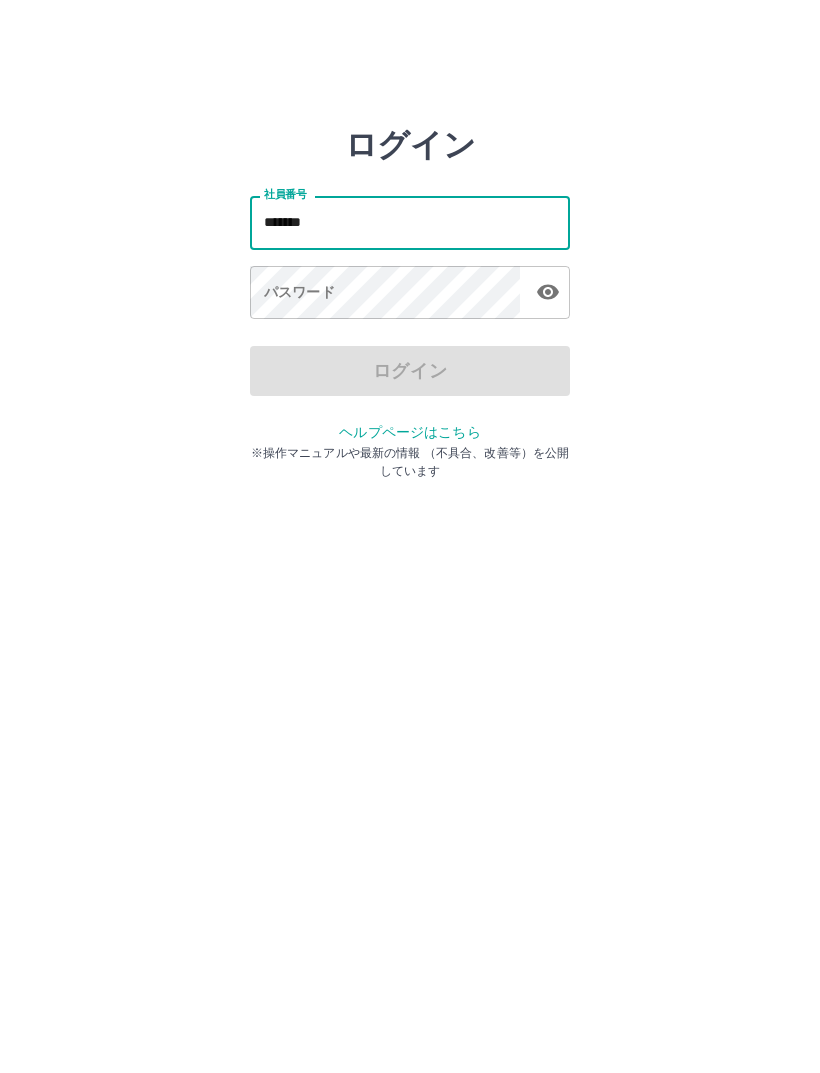 type on "*******" 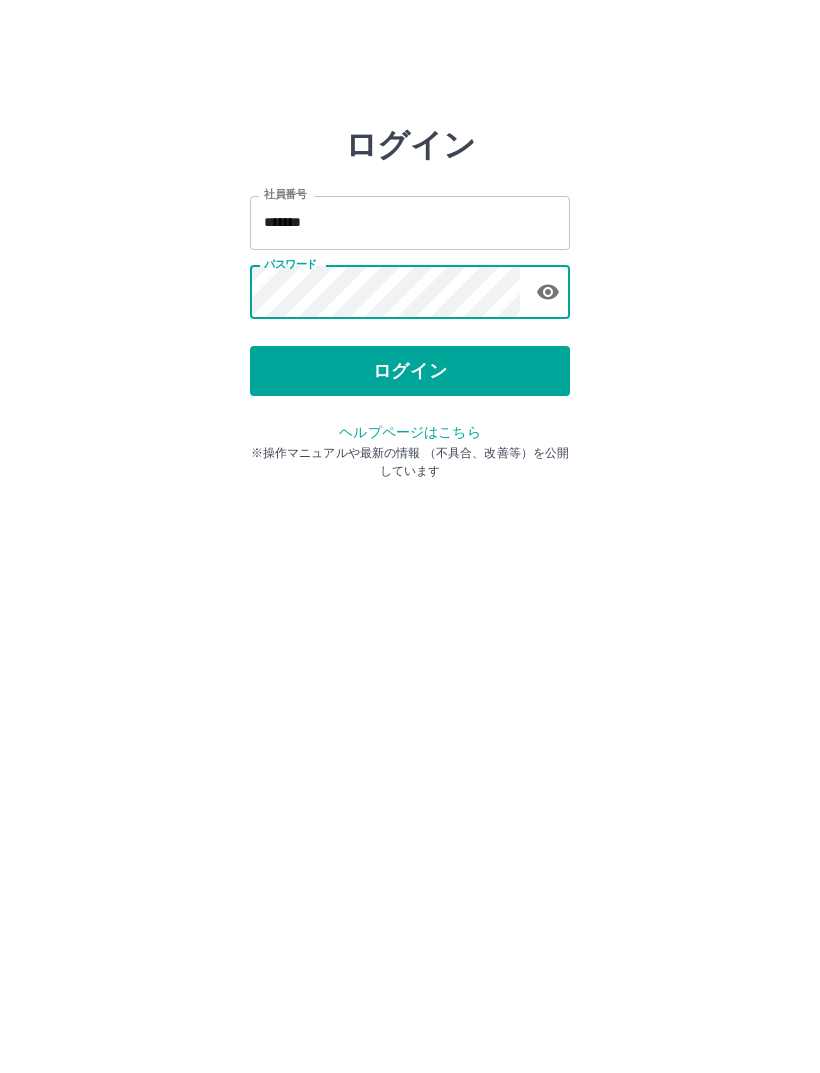 click on "ログイン" at bounding box center [410, 371] 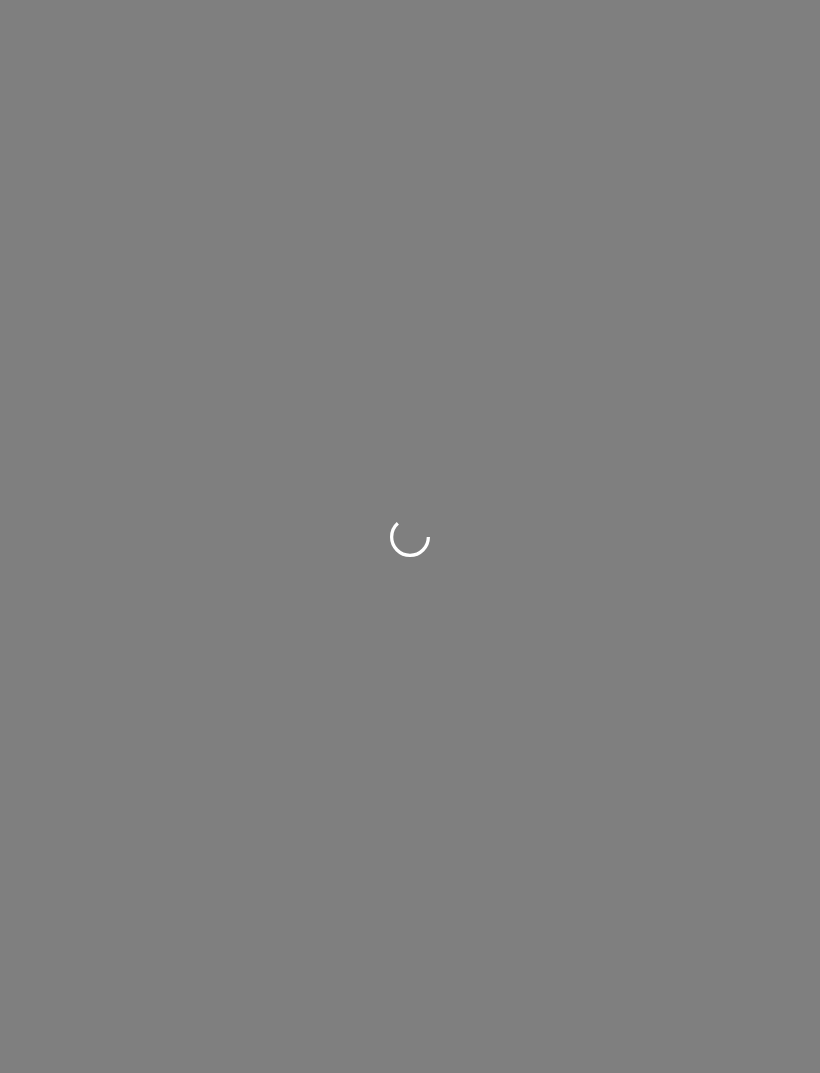 scroll, scrollTop: 0, scrollLeft: 0, axis: both 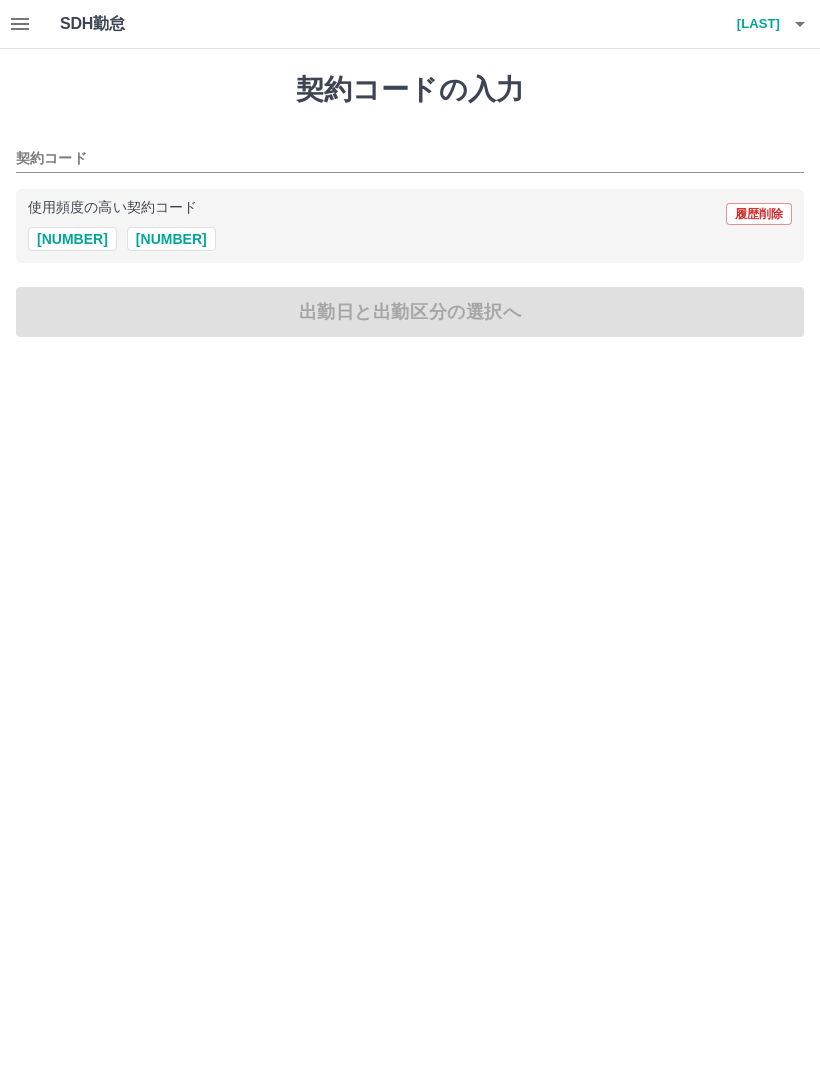 click on "[NUMBER]" at bounding box center (171, 239) 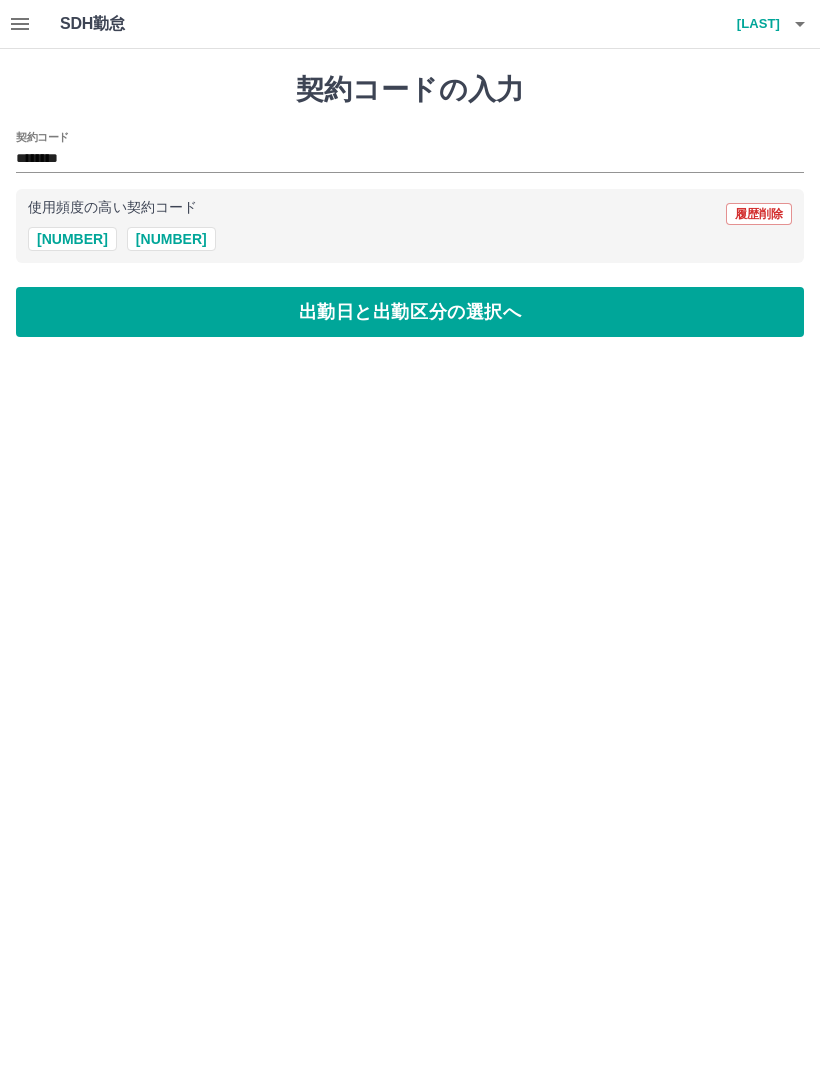 click on "出勤日と出勤区分の選択へ" at bounding box center [410, 312] 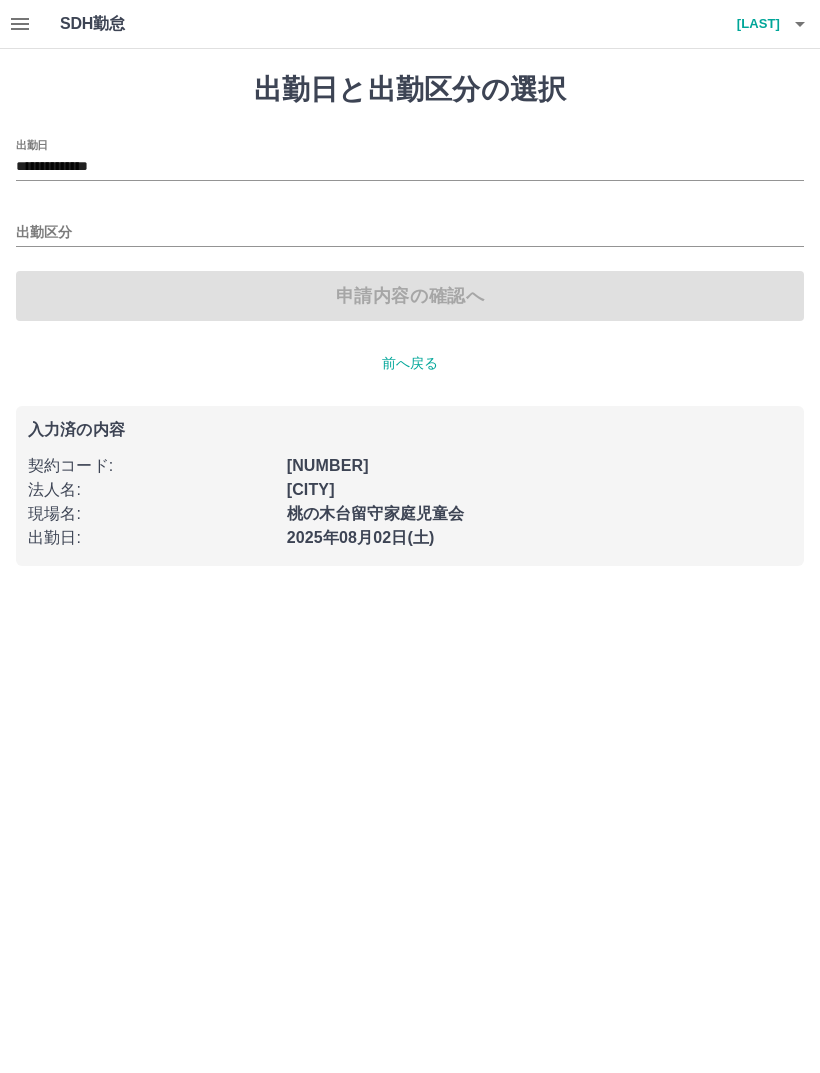 click on "出勤区分" at bounding box center (410, 233) 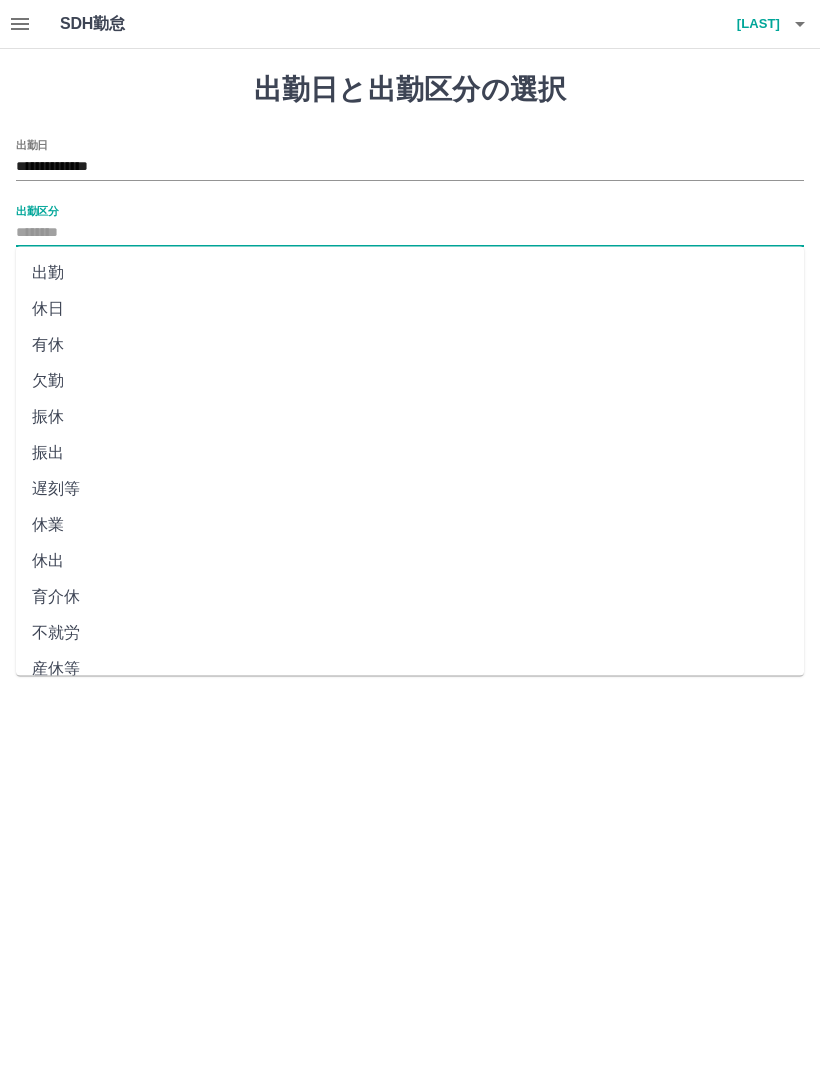 click on "出勤" at bounding box center (410, 273) 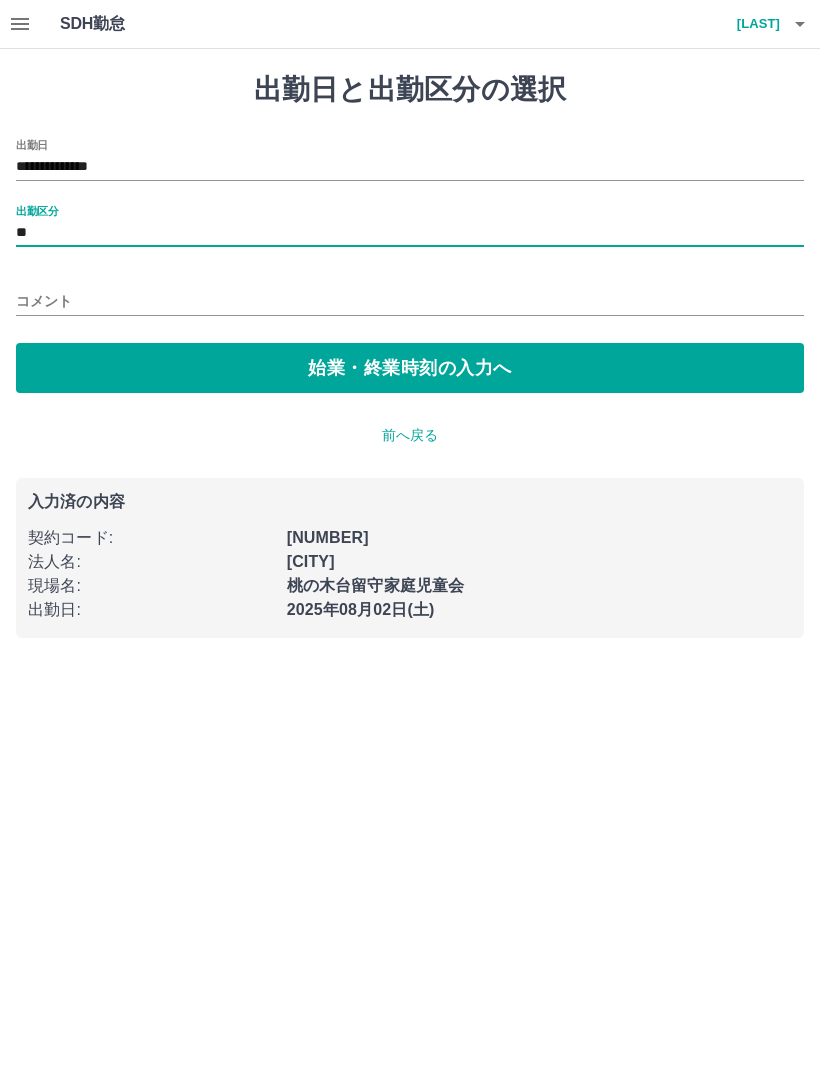 click on "始業・終業時刻の入力へ" at bounding box center [410, 368] 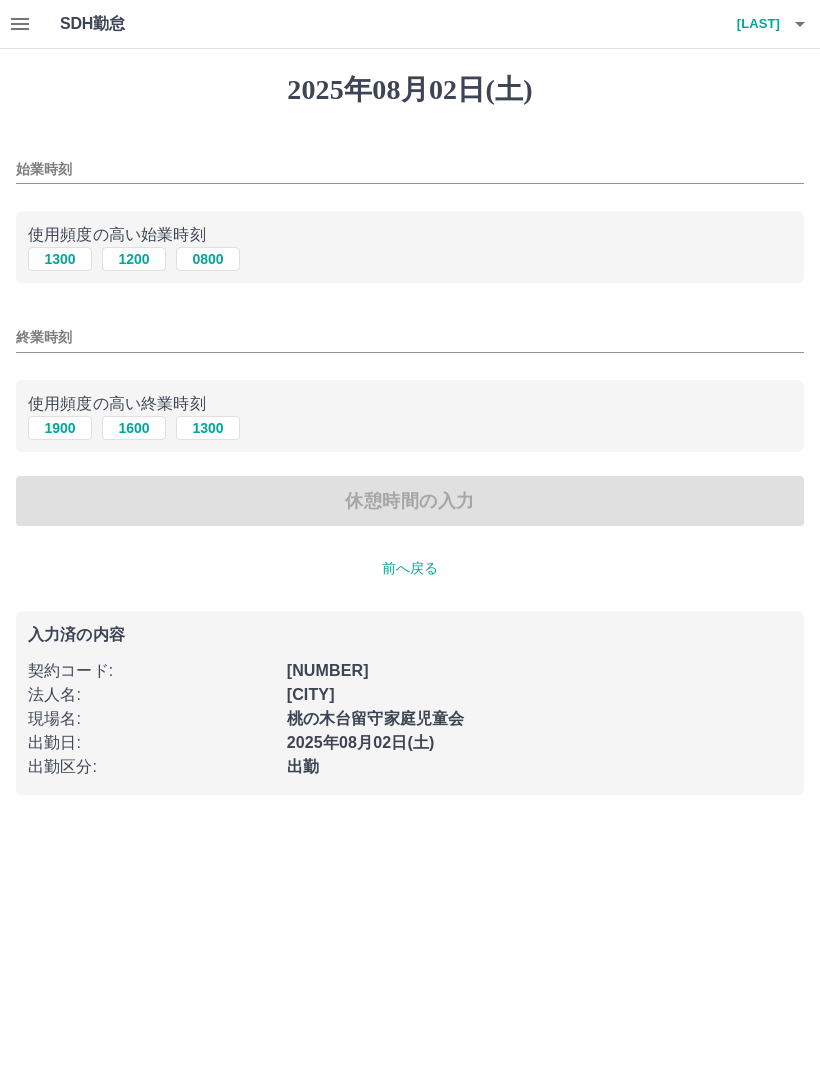 click on "1300" at bounding box center [60, 259] 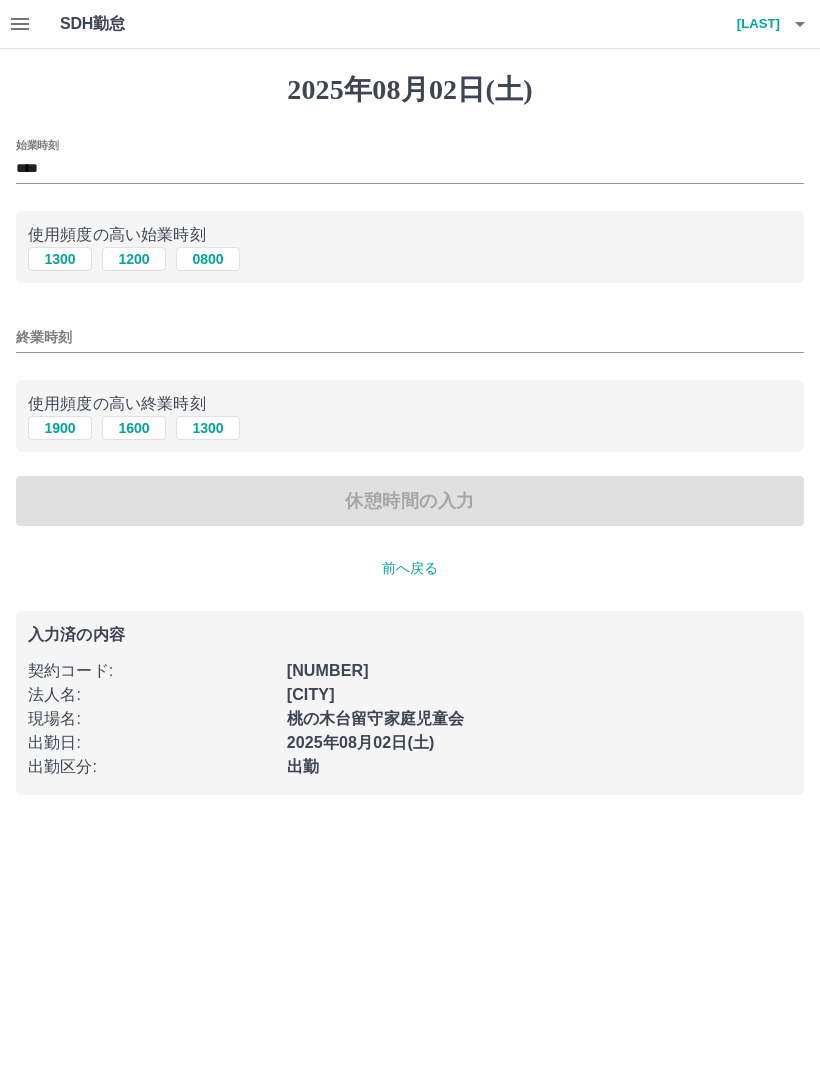 click on "1900" at bounding box center [60, 428] 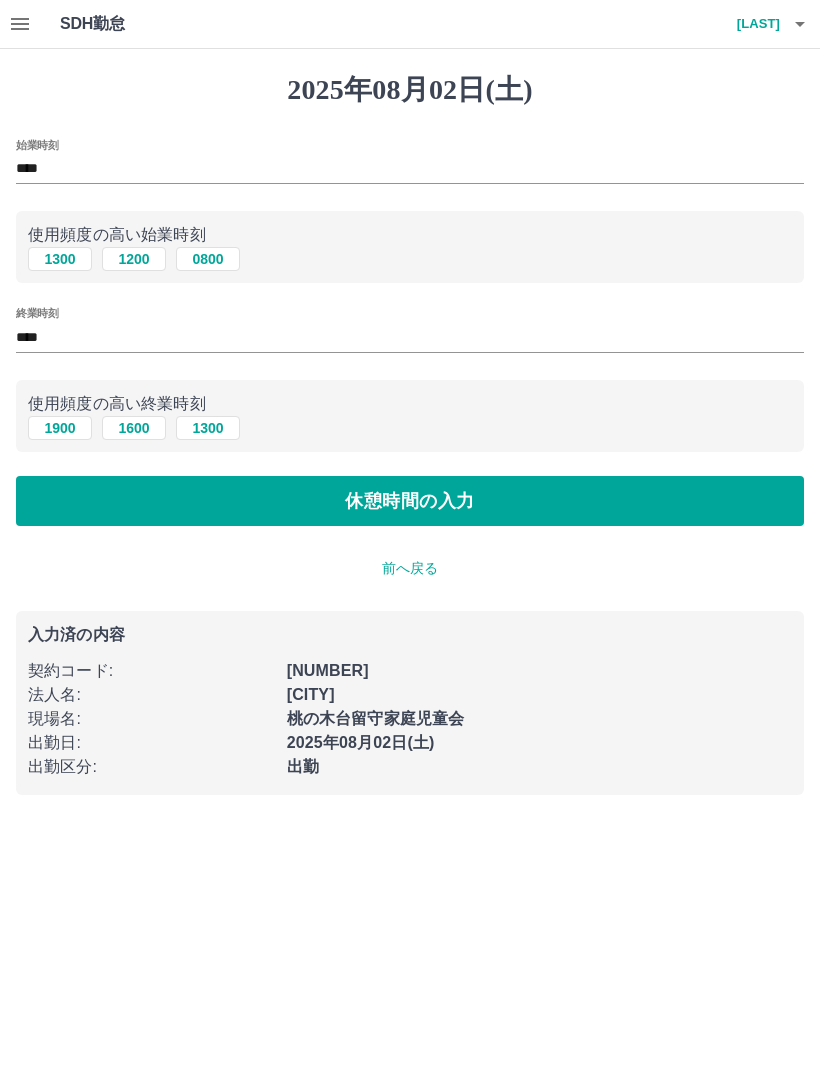 click on "休憩時間の入力" at bounding box center (410, 501) 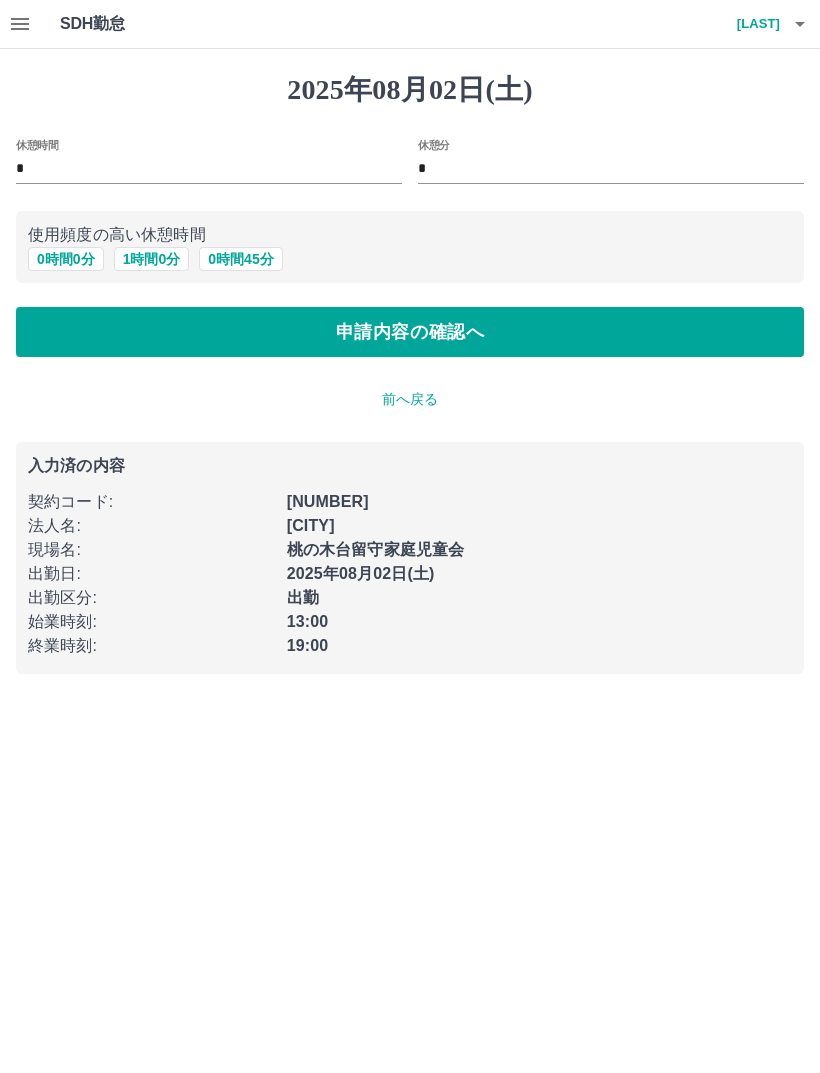 click on "申請内容の確認へ" at bounding box center (410, 332) 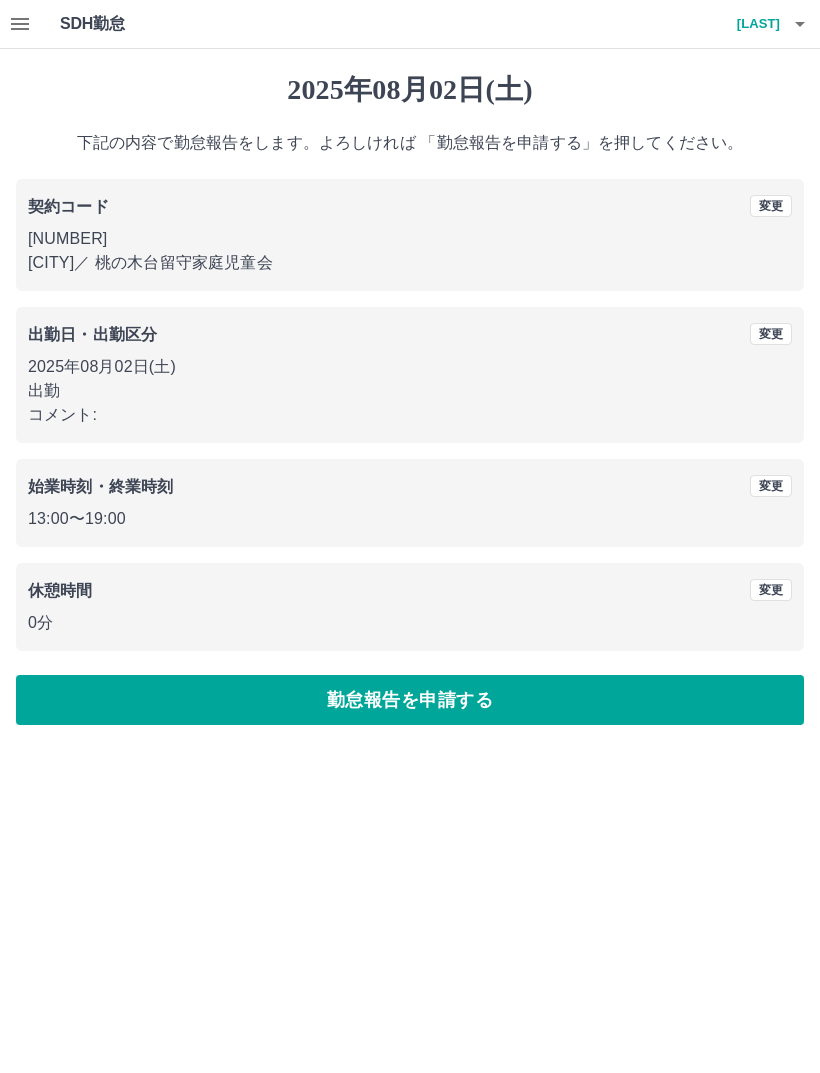 click on "勤怠報告を申請する" at bounding box center (410, 700) 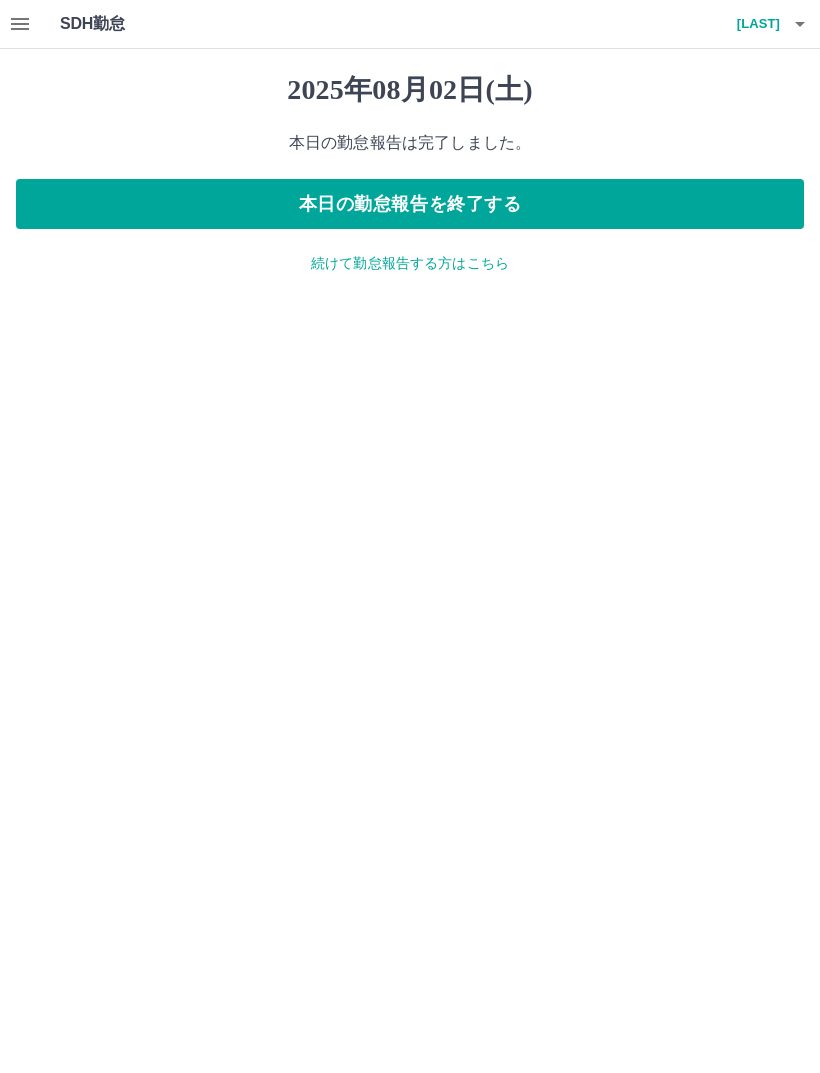 click on "本日の勤怠報告を終了する" at bounding box center (410, 204) 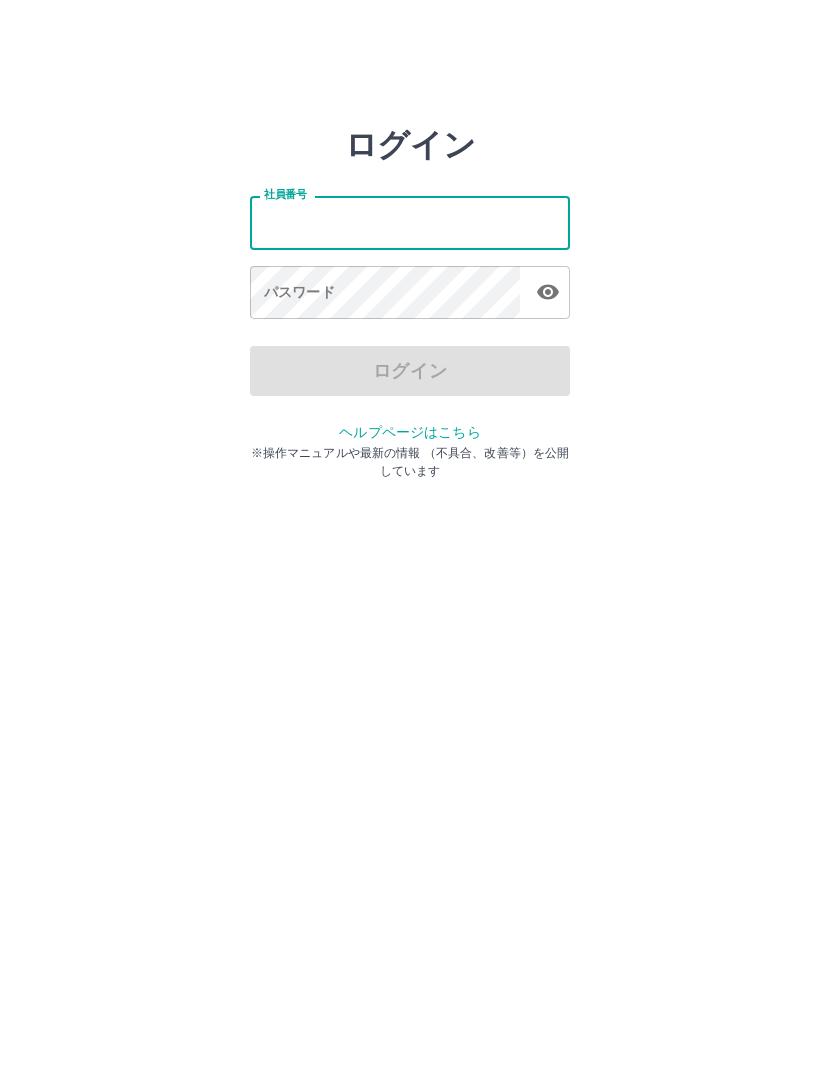 scroll, scrollTop: 0, scrollLeft: 0, axis: both 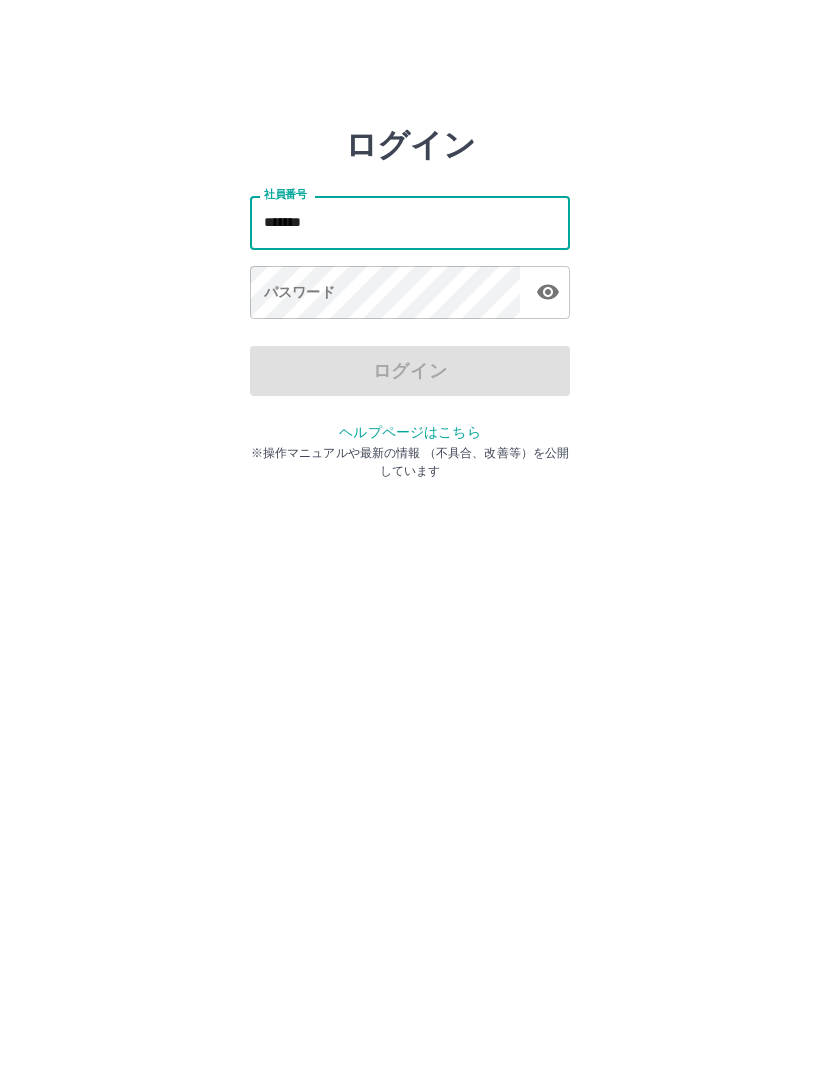 type on "*******" 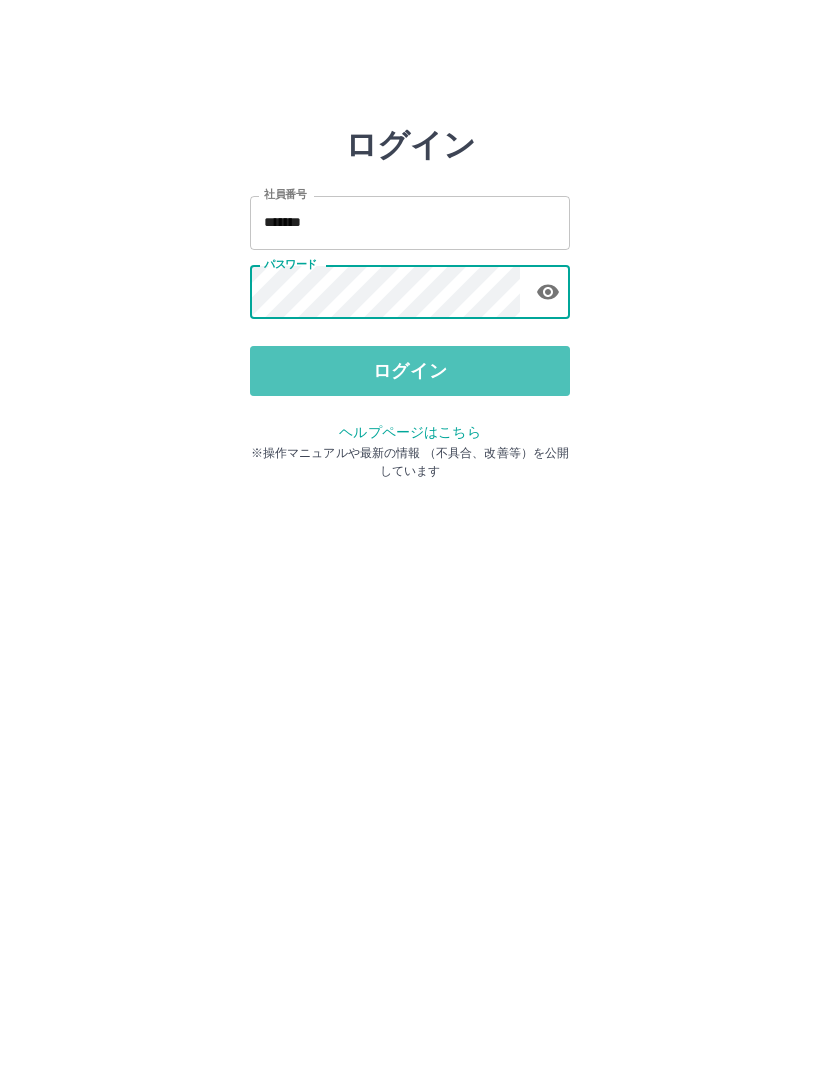click on "ログイン" at bounding box center [410, 371] 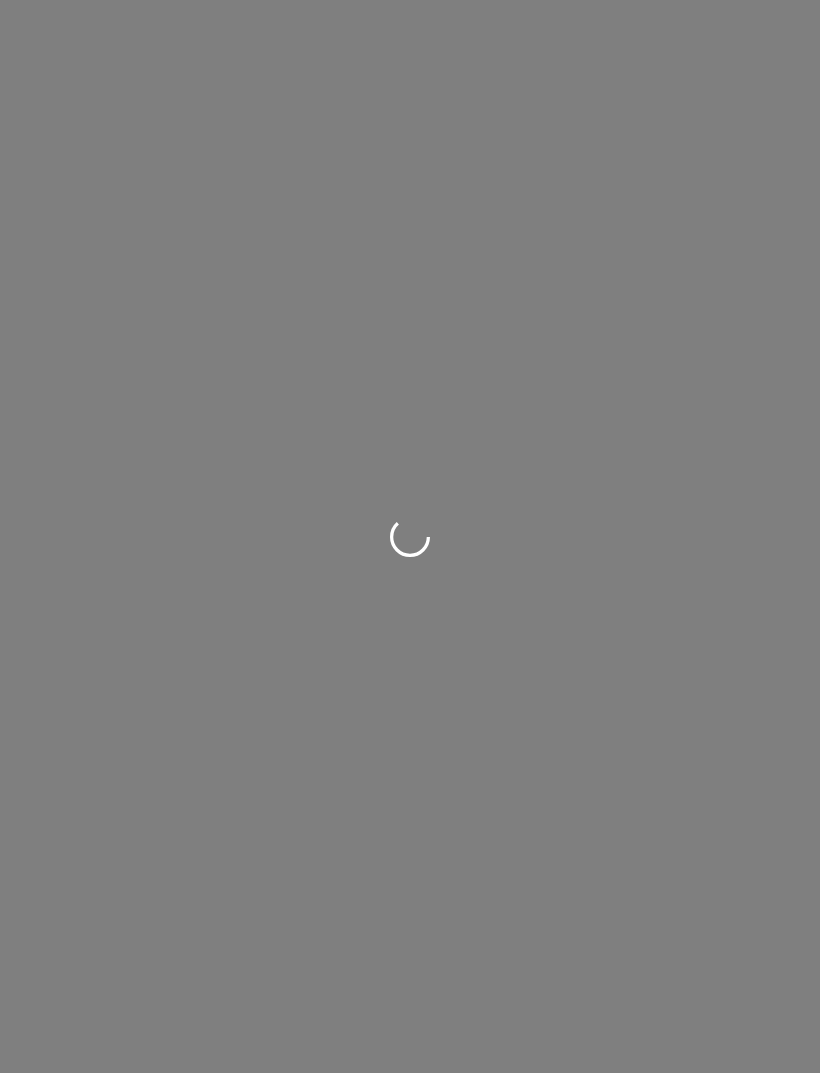 scroll, scrollTop: 0, scrollLeft: 0, axis: both 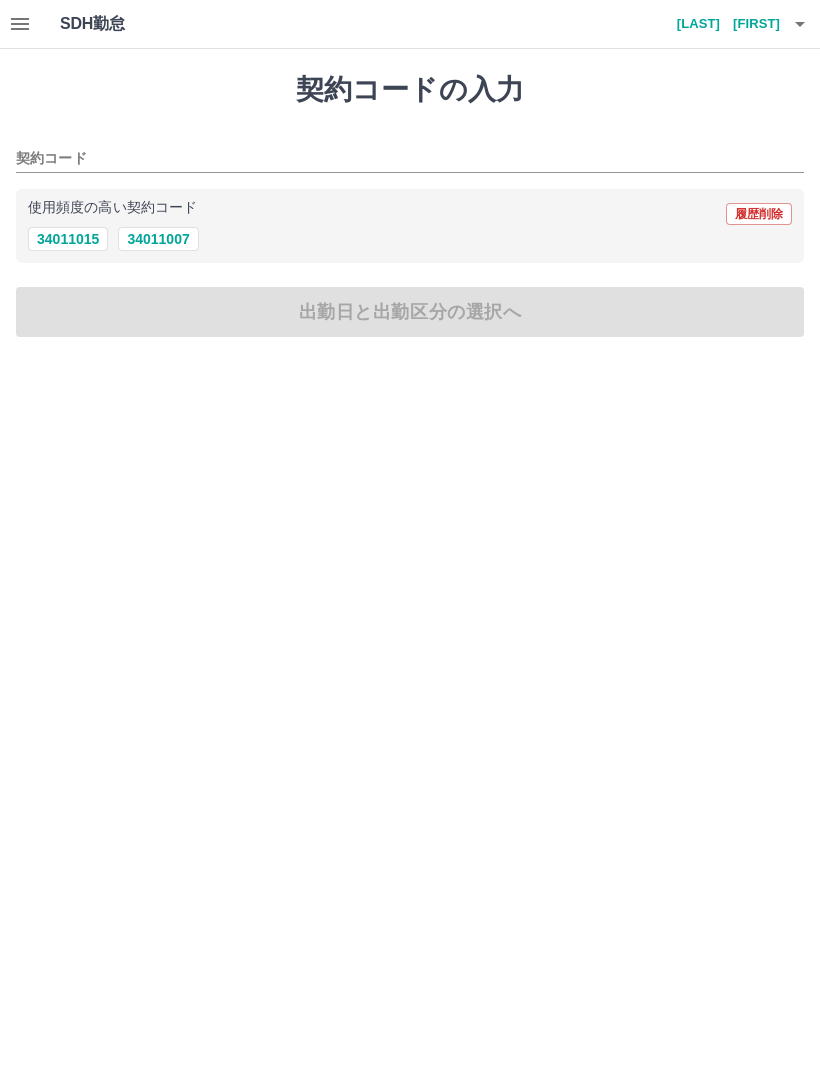 click 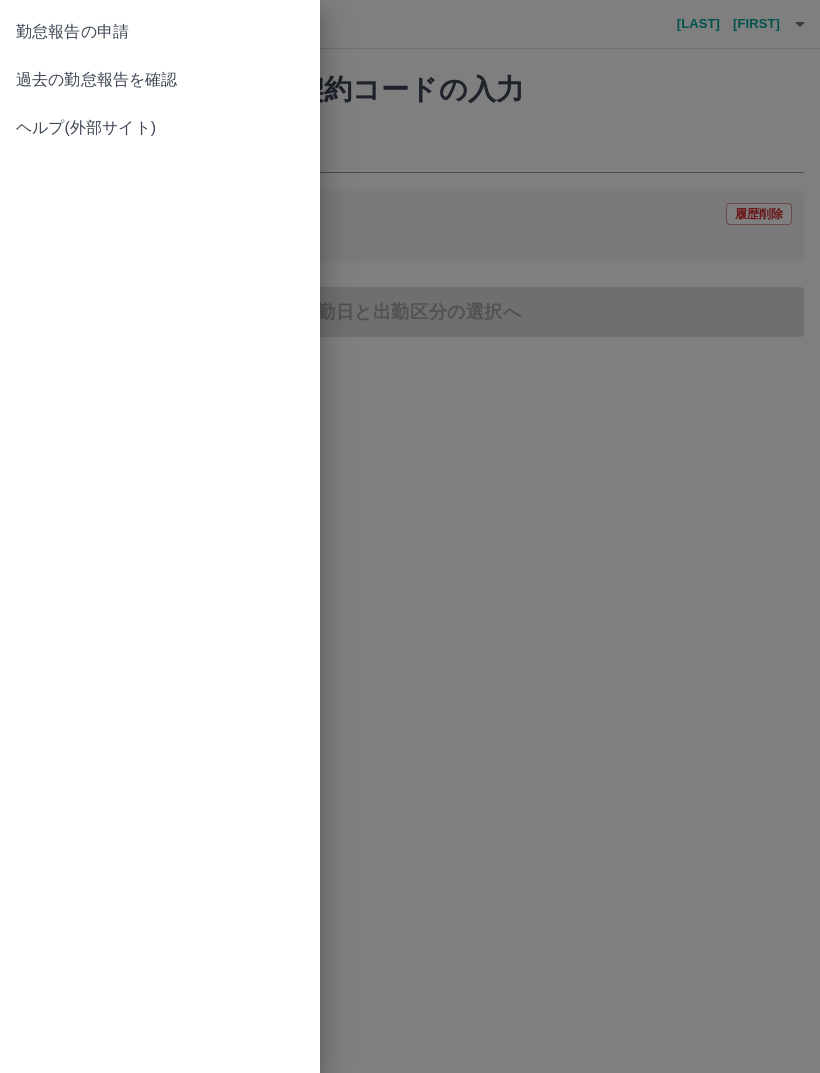click on "過去の勤怠報告を確認" at bounding box center (160, 80) 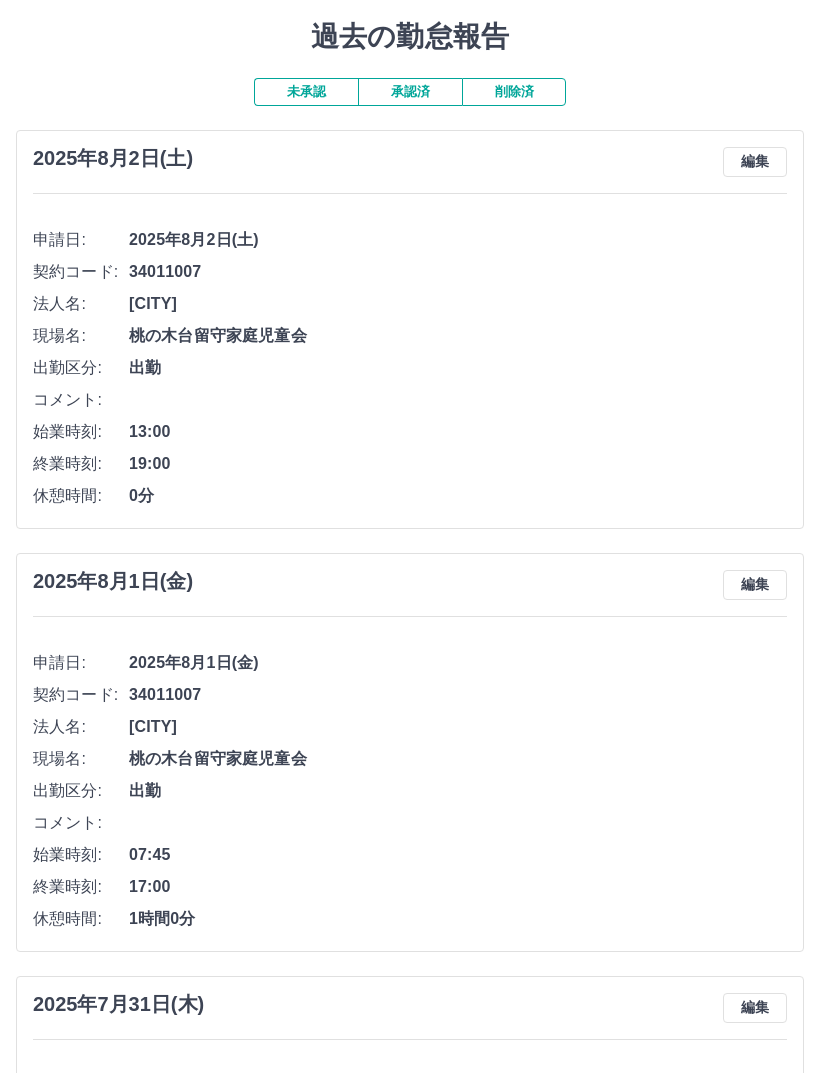 scroll, scrollTop: 0, scrollLeft: 0, axis: both 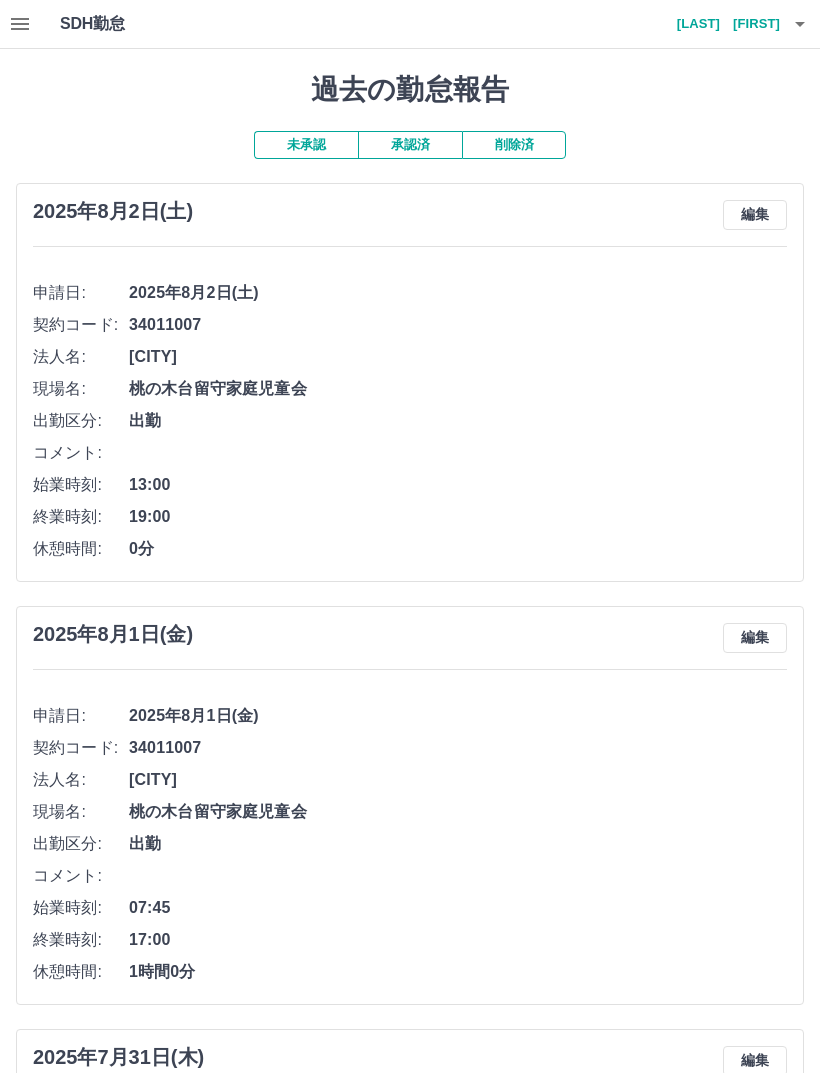 click 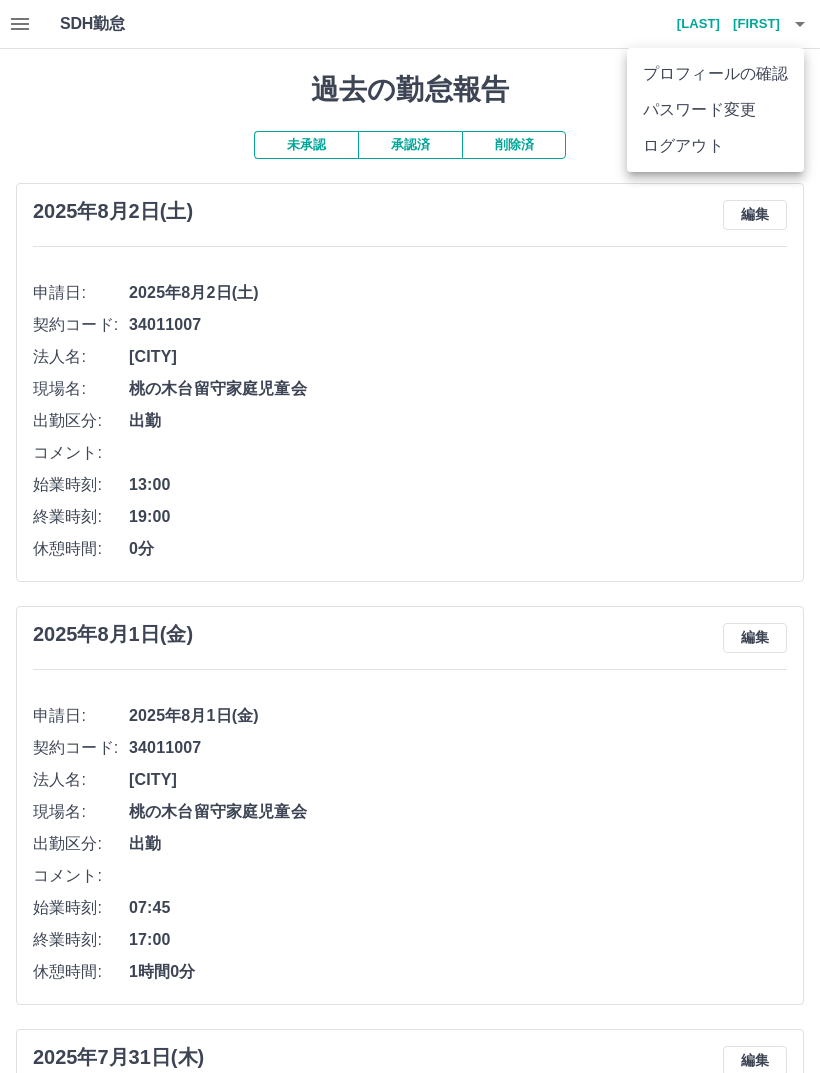 click on "ログアウト" at bounding box center (715, 146) 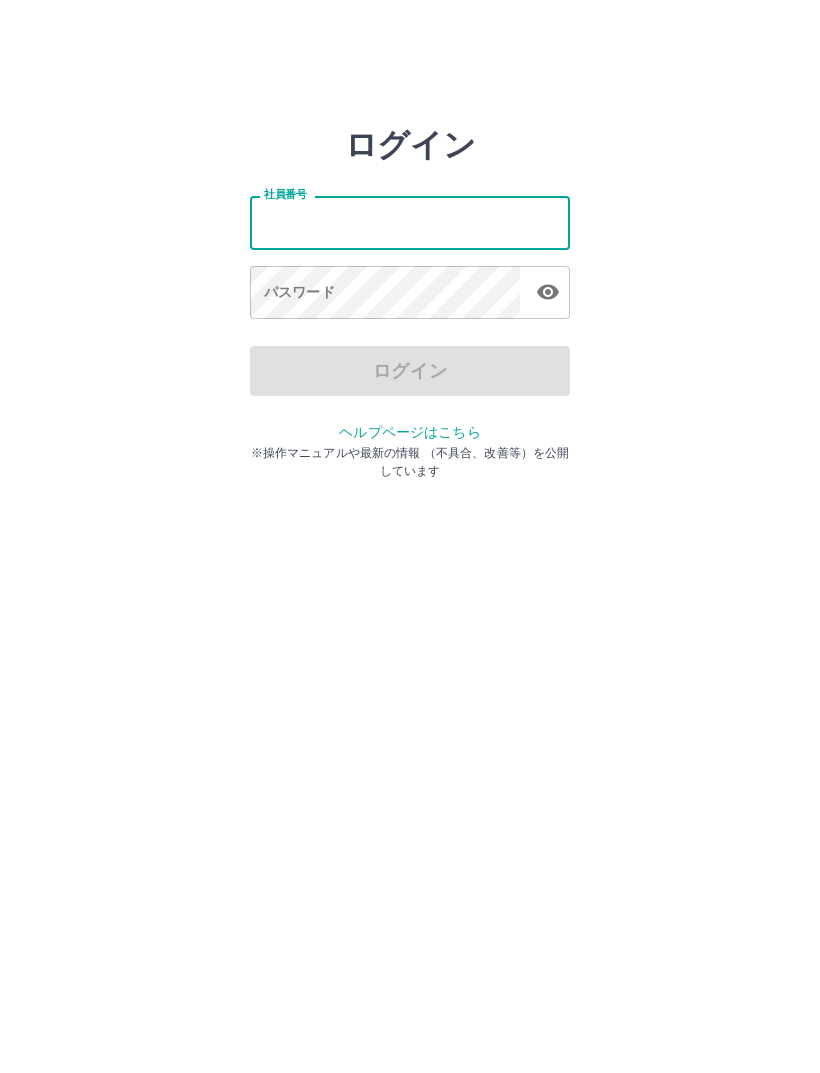 scroll, scrollTop: 0, scrollLeft: 0, axis: both 